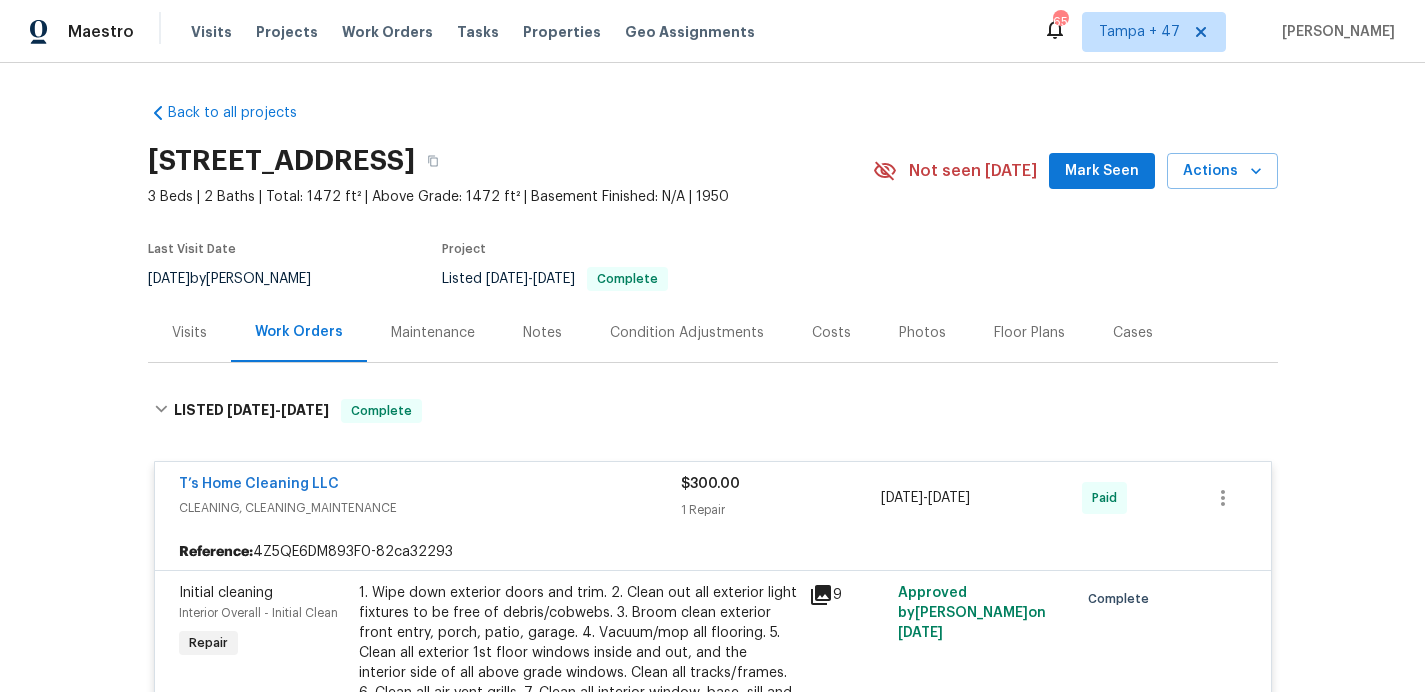 click on "Work Orders" at bounding box center (387, 32) 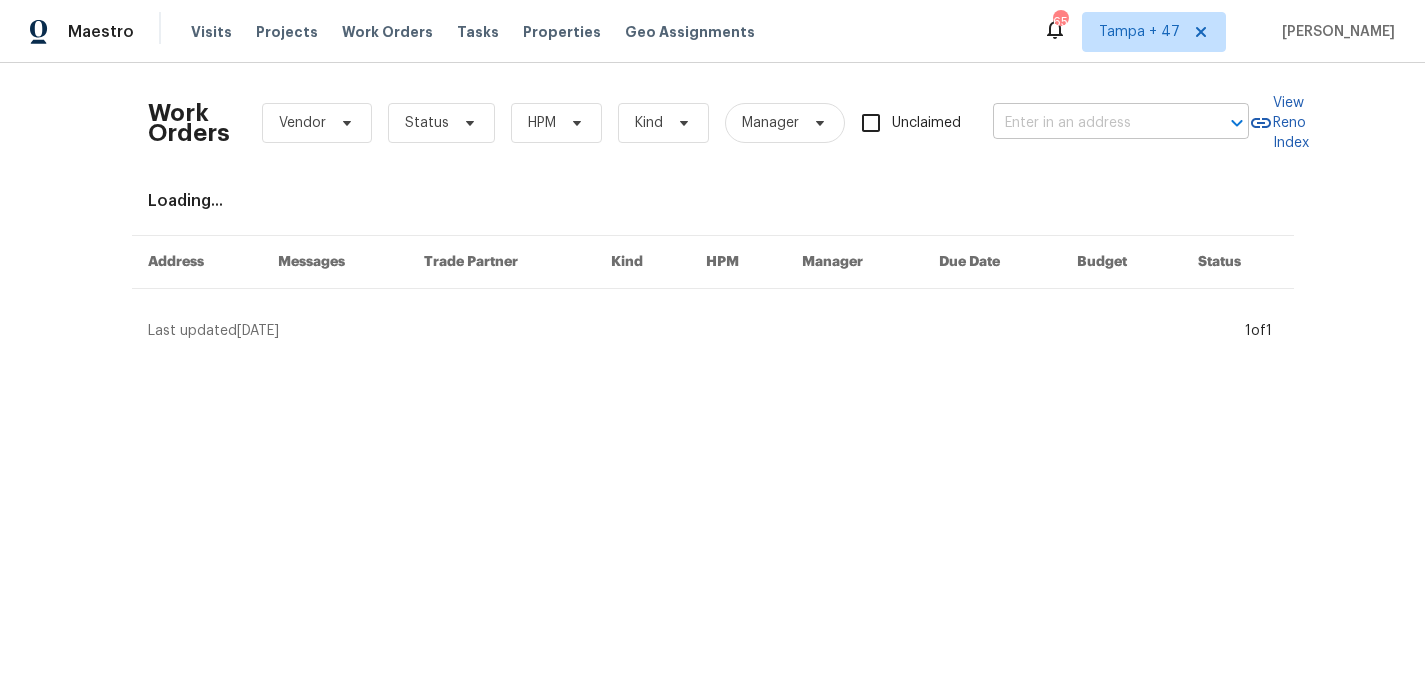 click at bounding box center (1093, 123) 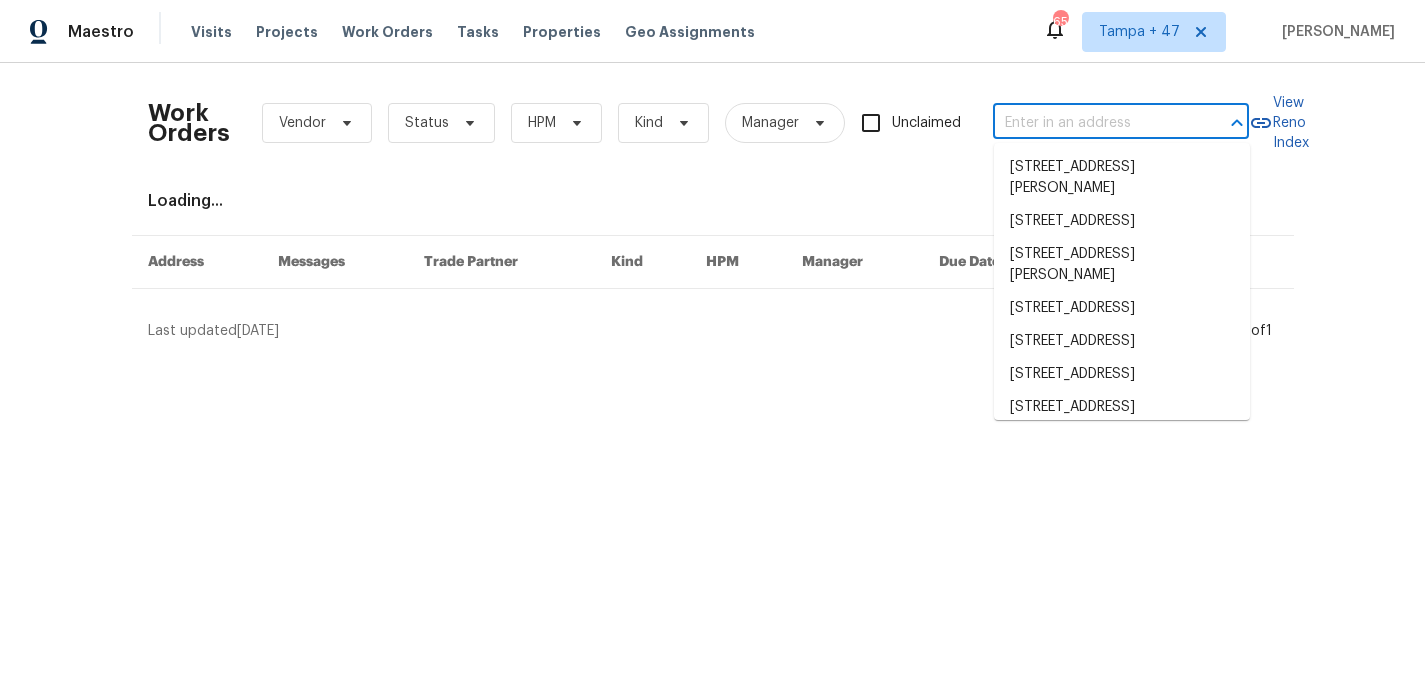 paste on "[STREET_ADDRESS][PERSON_NAME]" 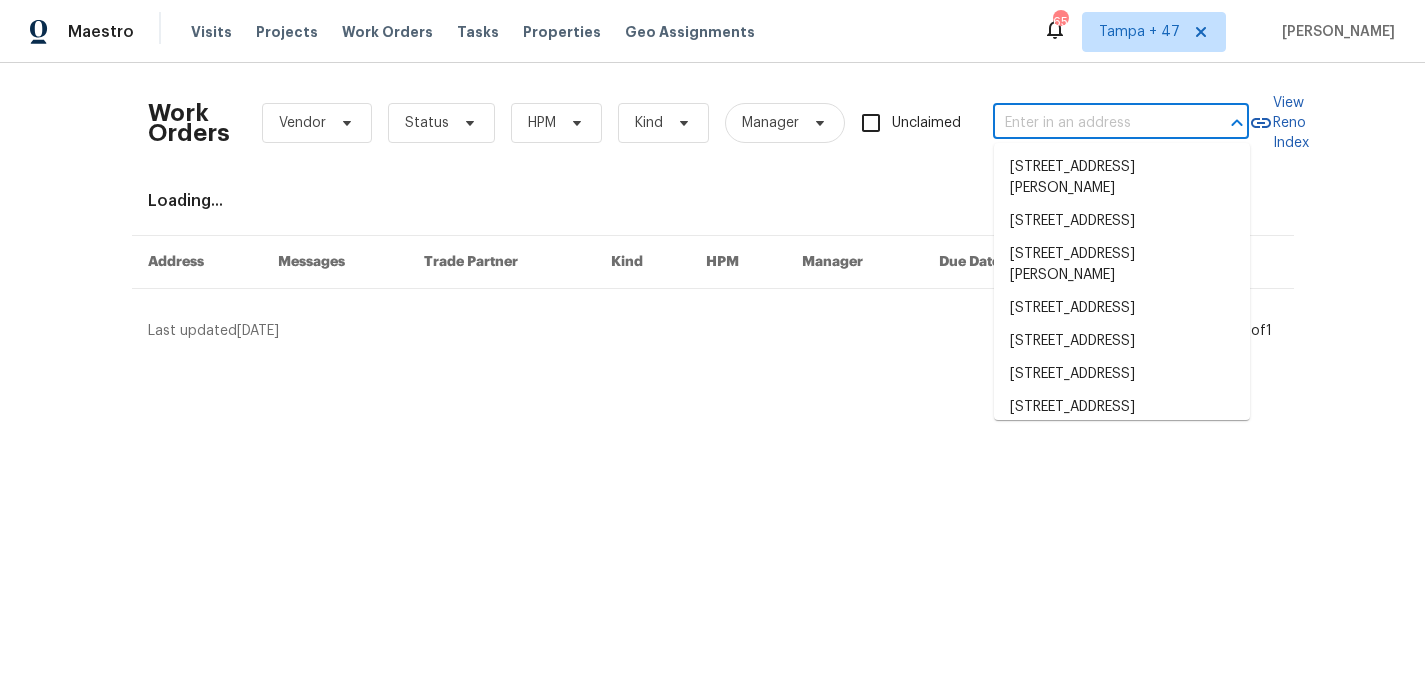 type on "[STREET_ADDRESS][PERSON_NAME]" 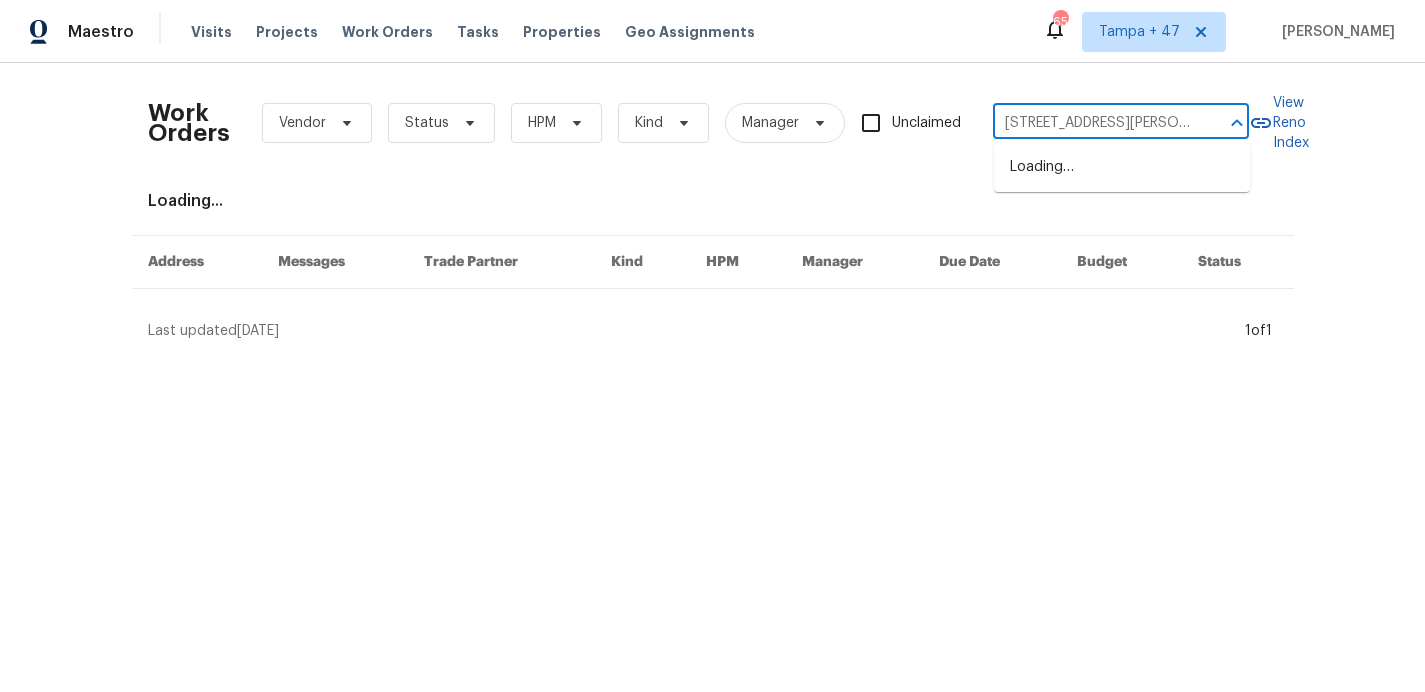 scroll, scrollTop: 0, scrollLeft: 64, axis: horizontal 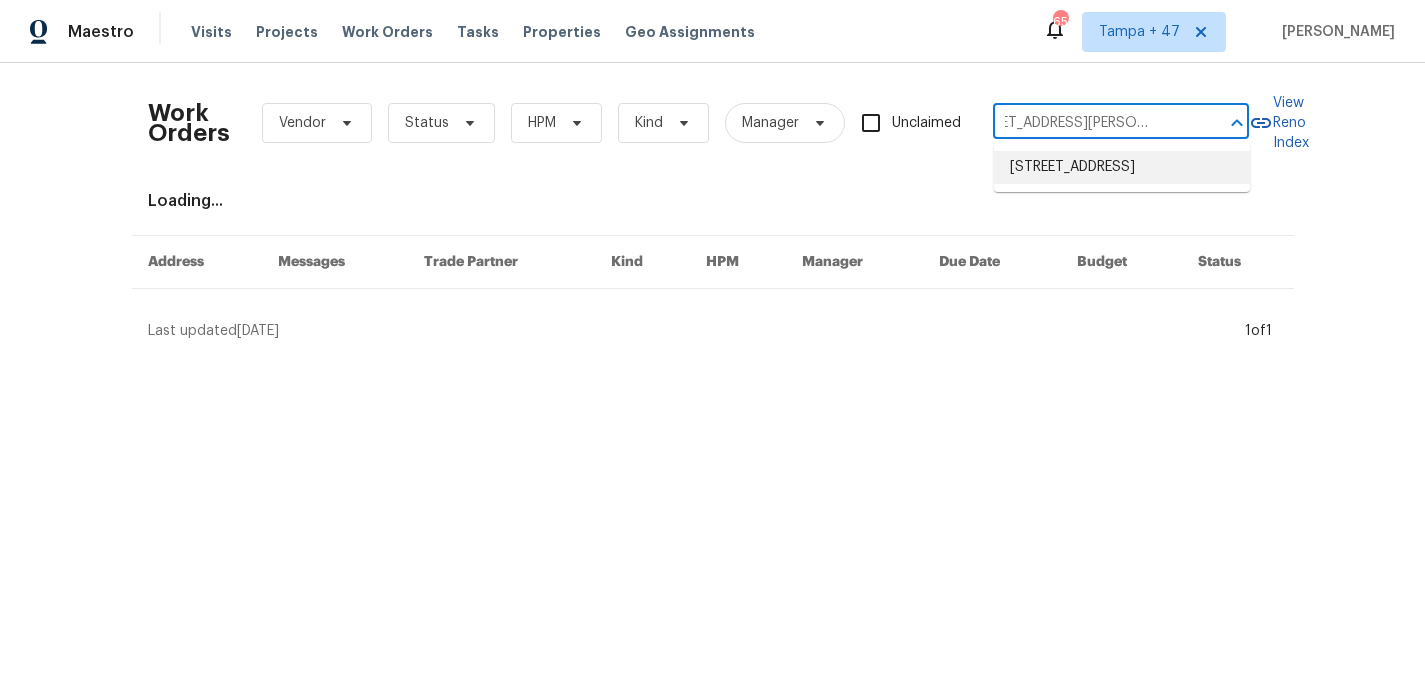 click on "[STREET_ADDRESS]" at bounding box center [1122, 167] 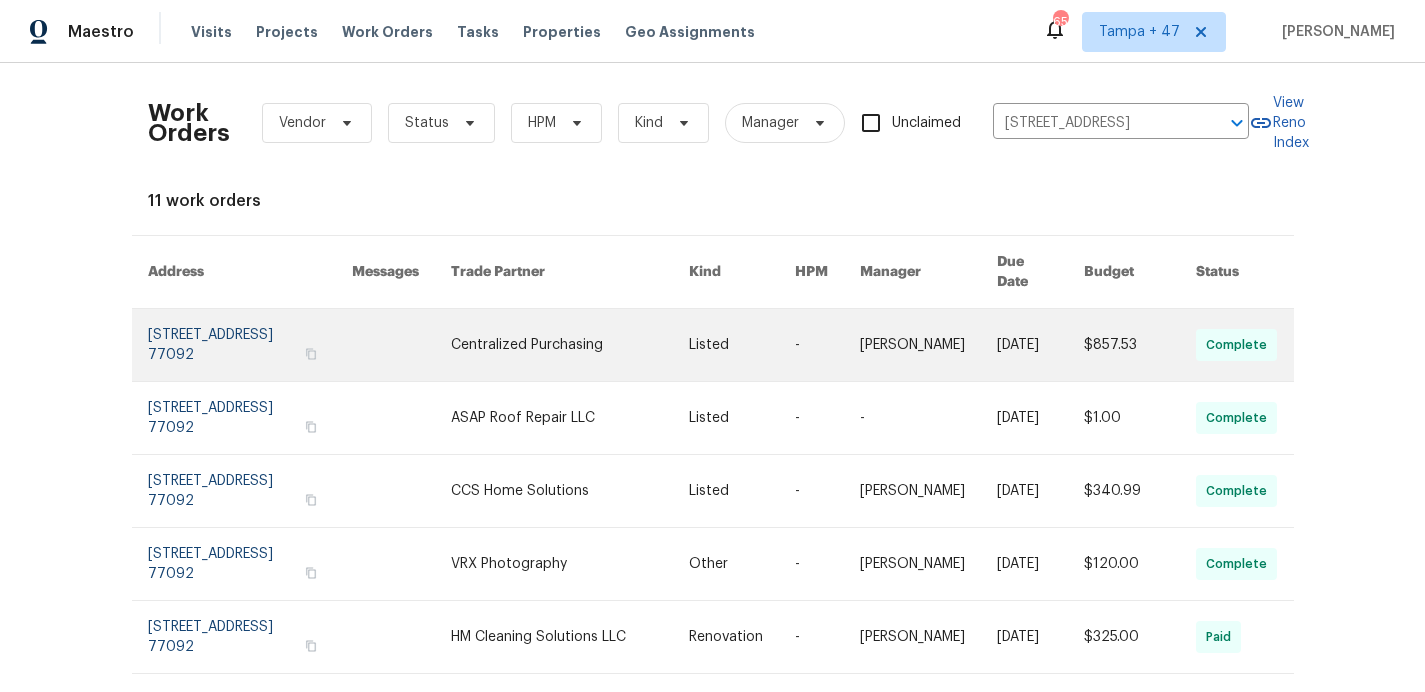 click at bounding box center (250, 345) 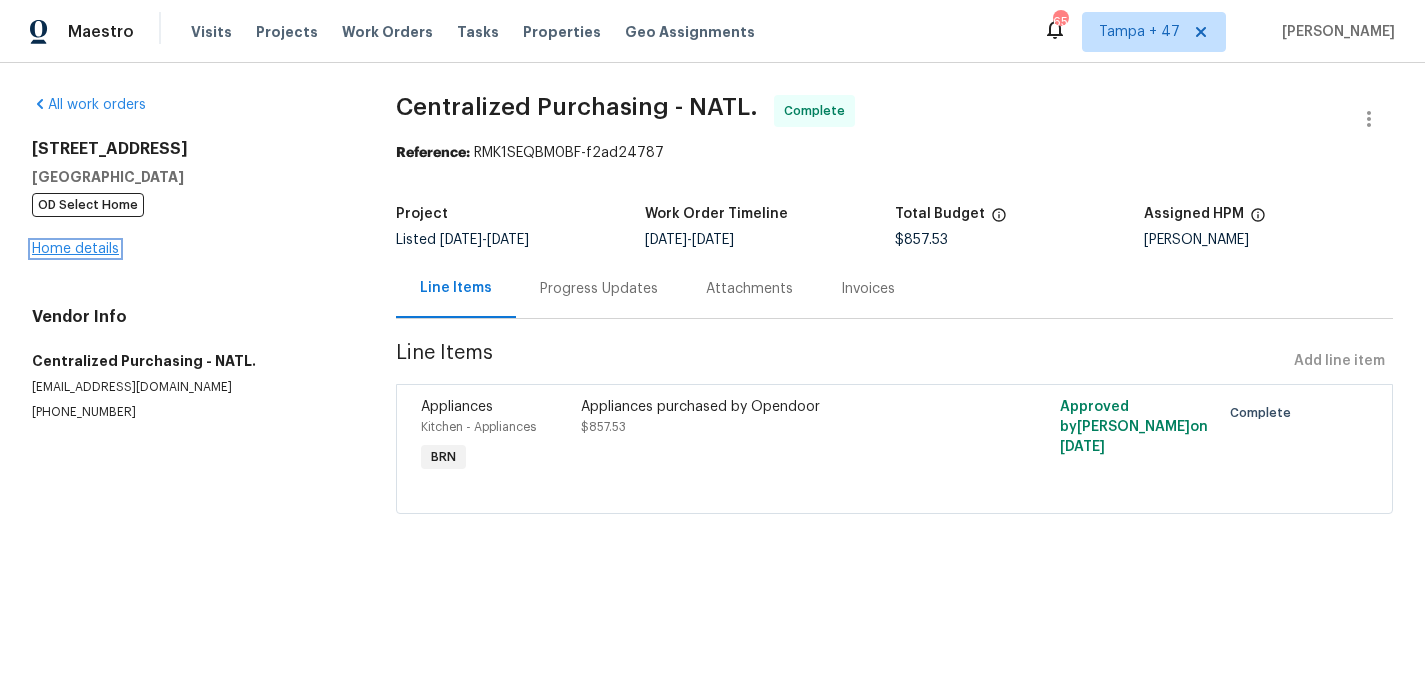 click on "Home details" at bounding box center (75, 249) 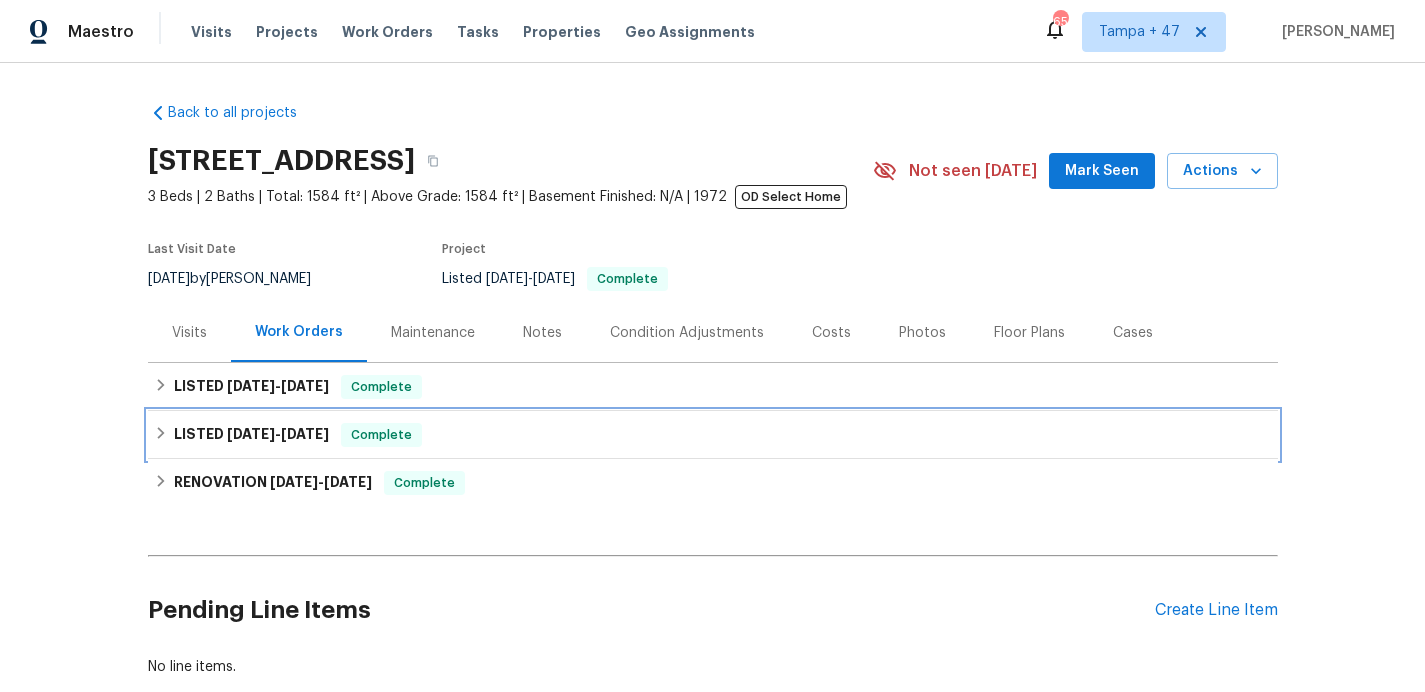 click on "LISTED   [DATE]  -  [DATE] Complete" at bounding box center (713, 435) 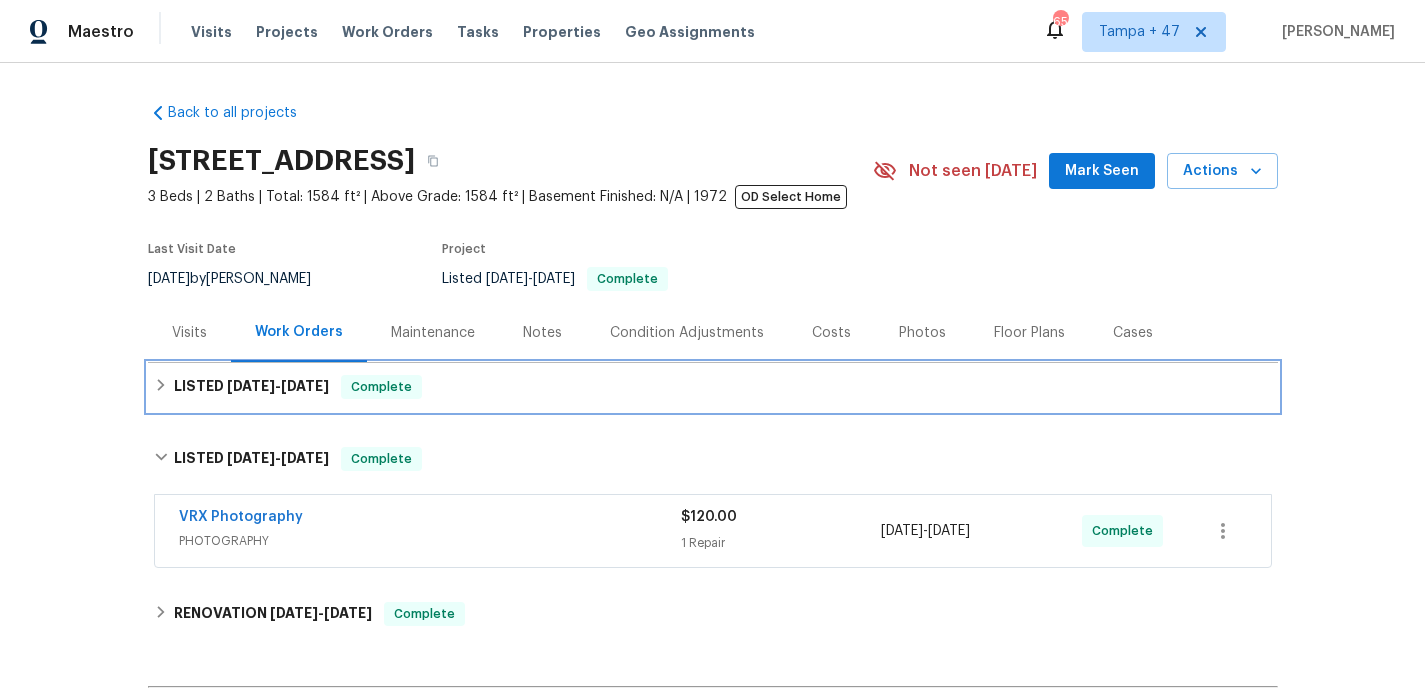 click on "LISTED   [DATE]  -  [DATE] Complete" at bounding box center [713, 387] 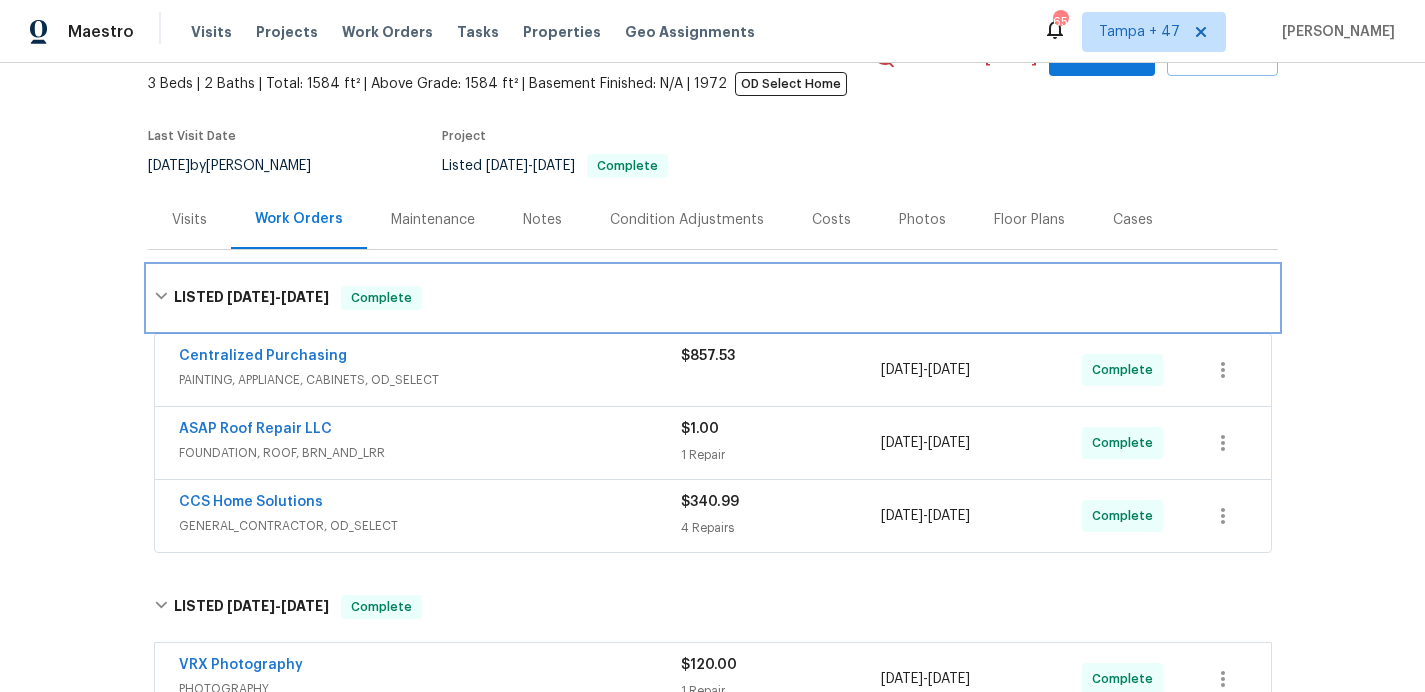 scroll, scrollTop: 198, scrollLeft: 0, axis: vertical 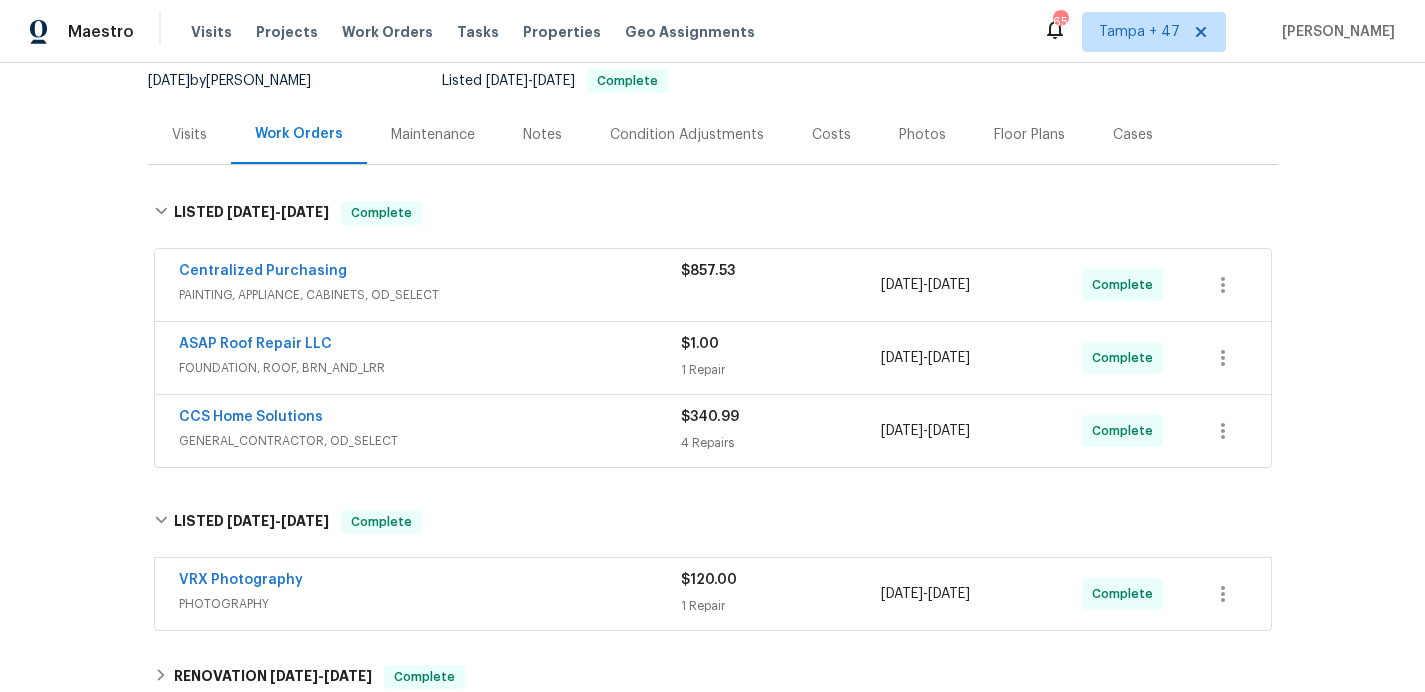 click on "CCS Home Solutions" at bounding box center [430, 419] 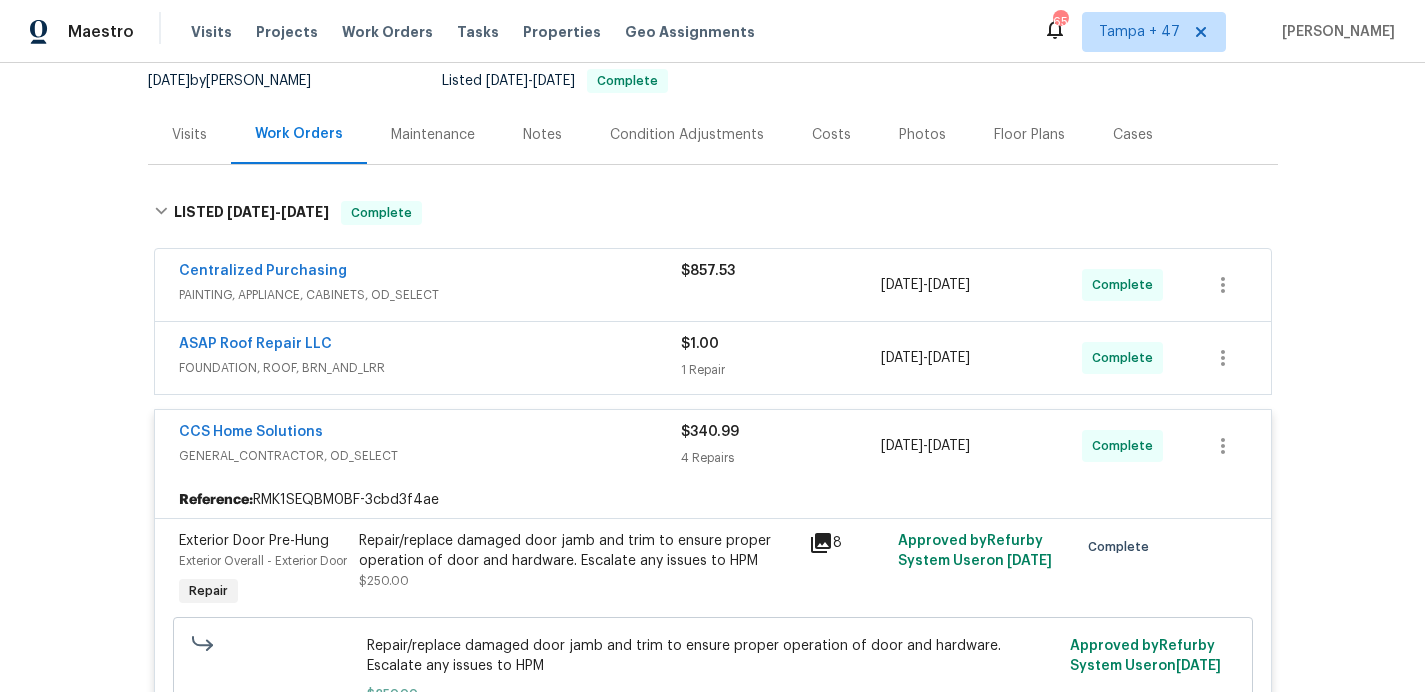 click on "ASAP Roof Repair LLC" at bounding box center (430, 346) 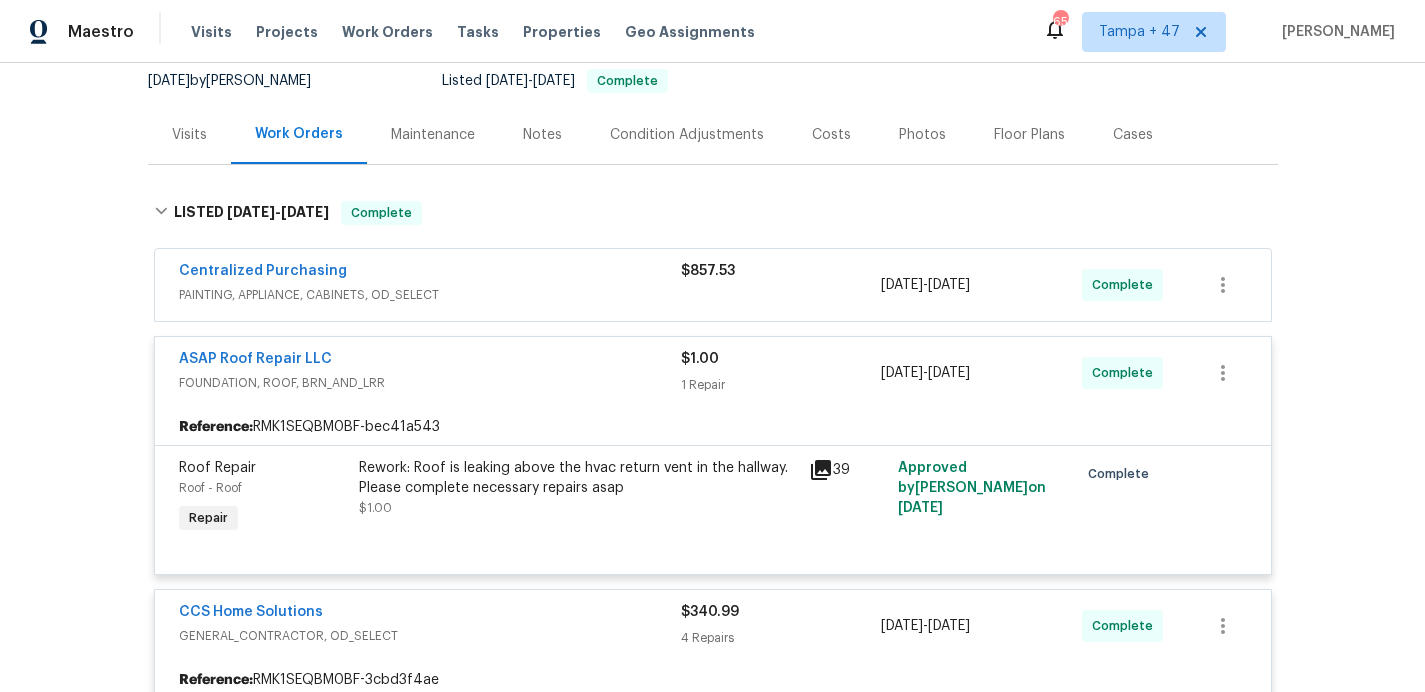 click on "Centralized Purchasing" at bounding box center (430, 273) 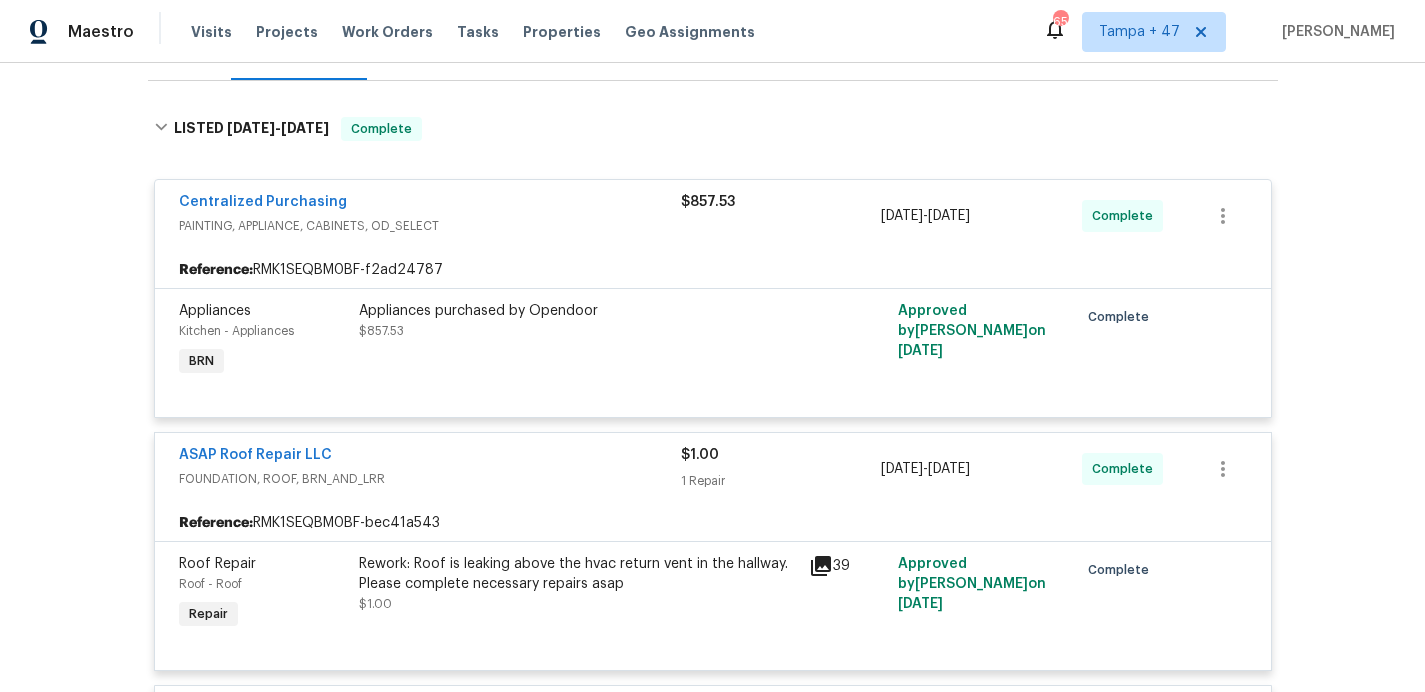 scroll, scrollTop: 494, scrollLeft: 0, axis: vertical 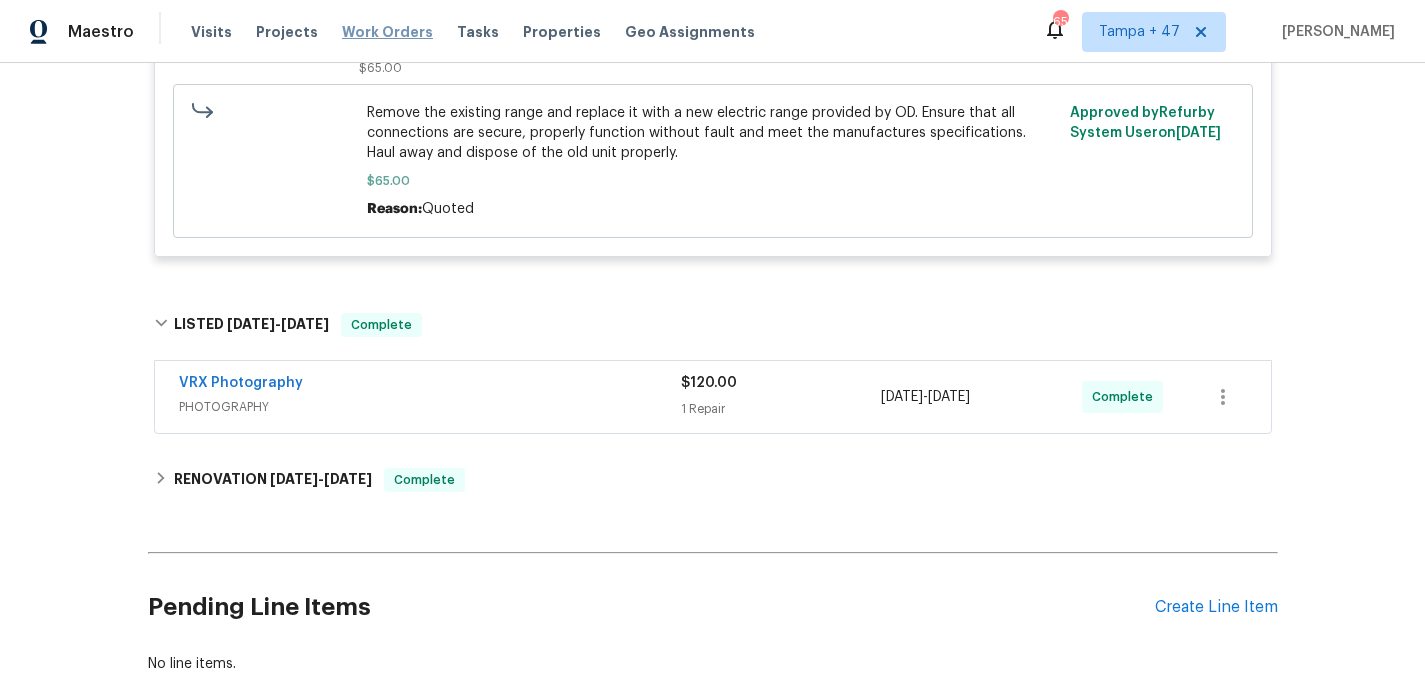 click on "Work Orders" at bounding box center (387, 32) 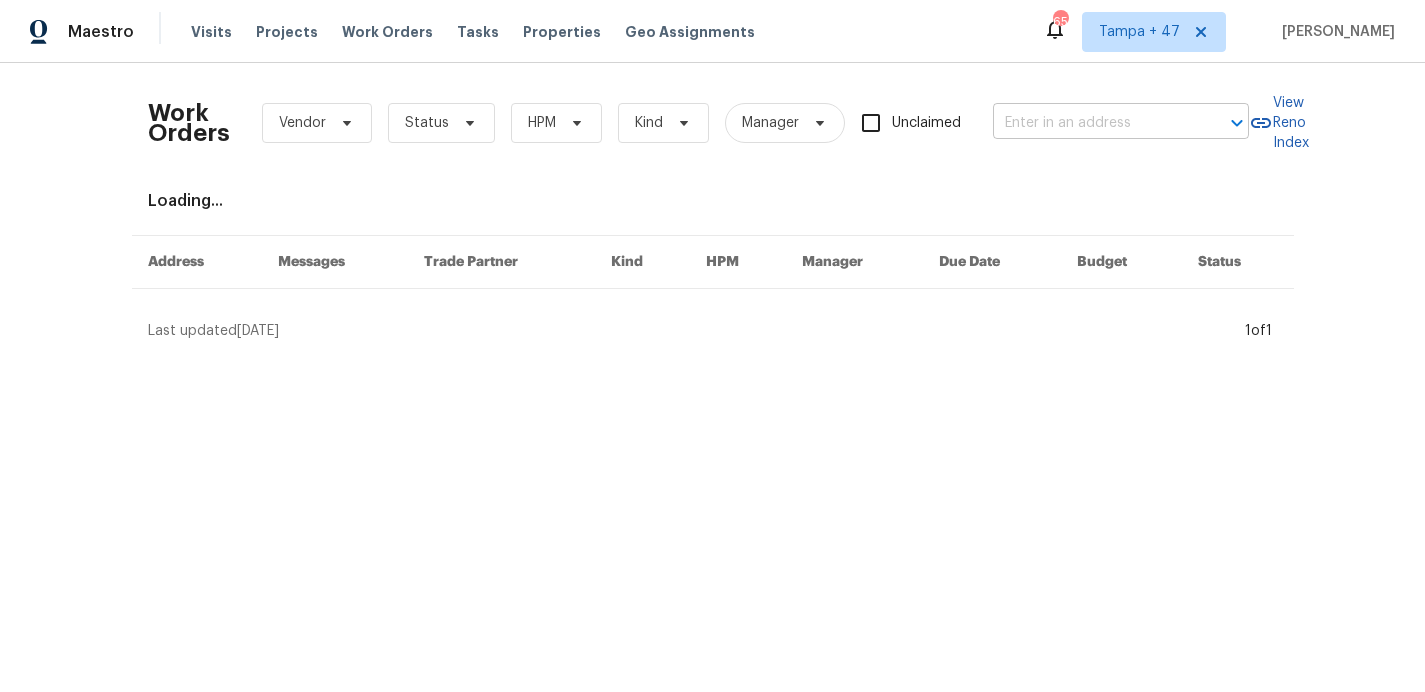 click at bounding box center [1093, 123] 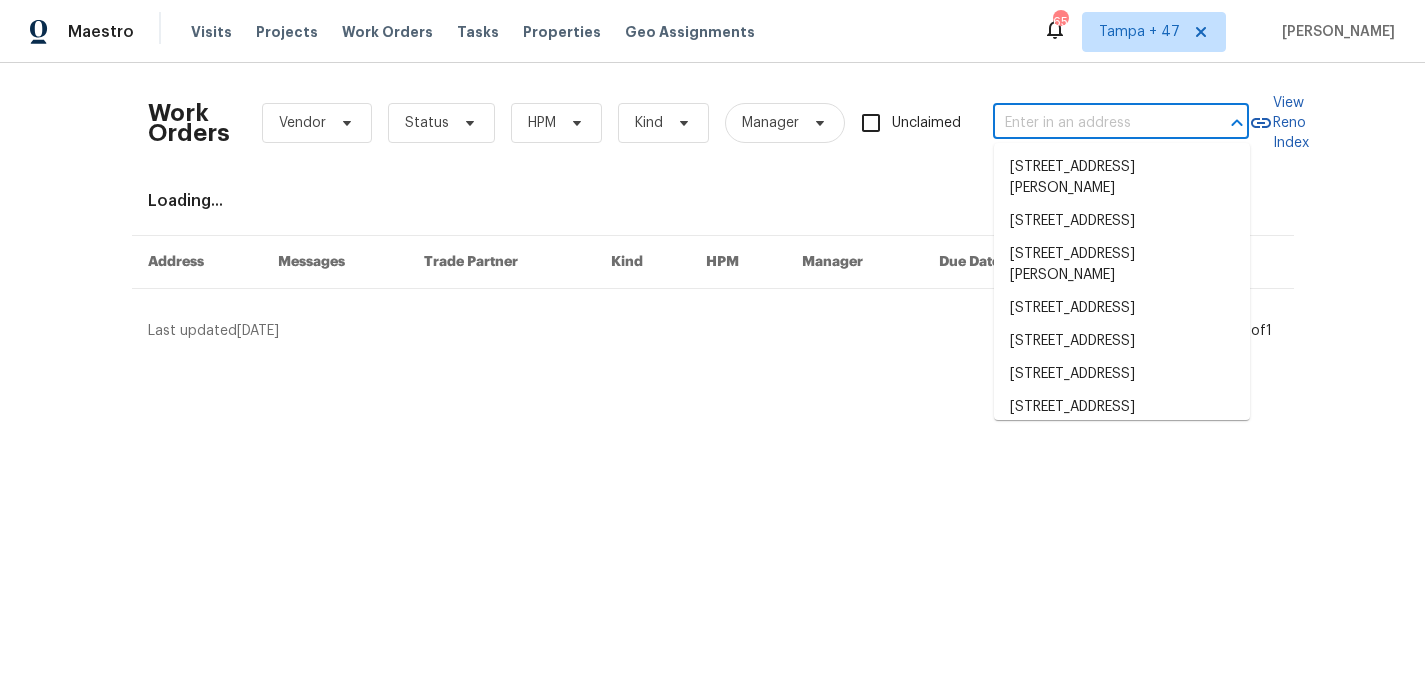 paste on "[STREET_ADDRESS][PERSON_NAME]" 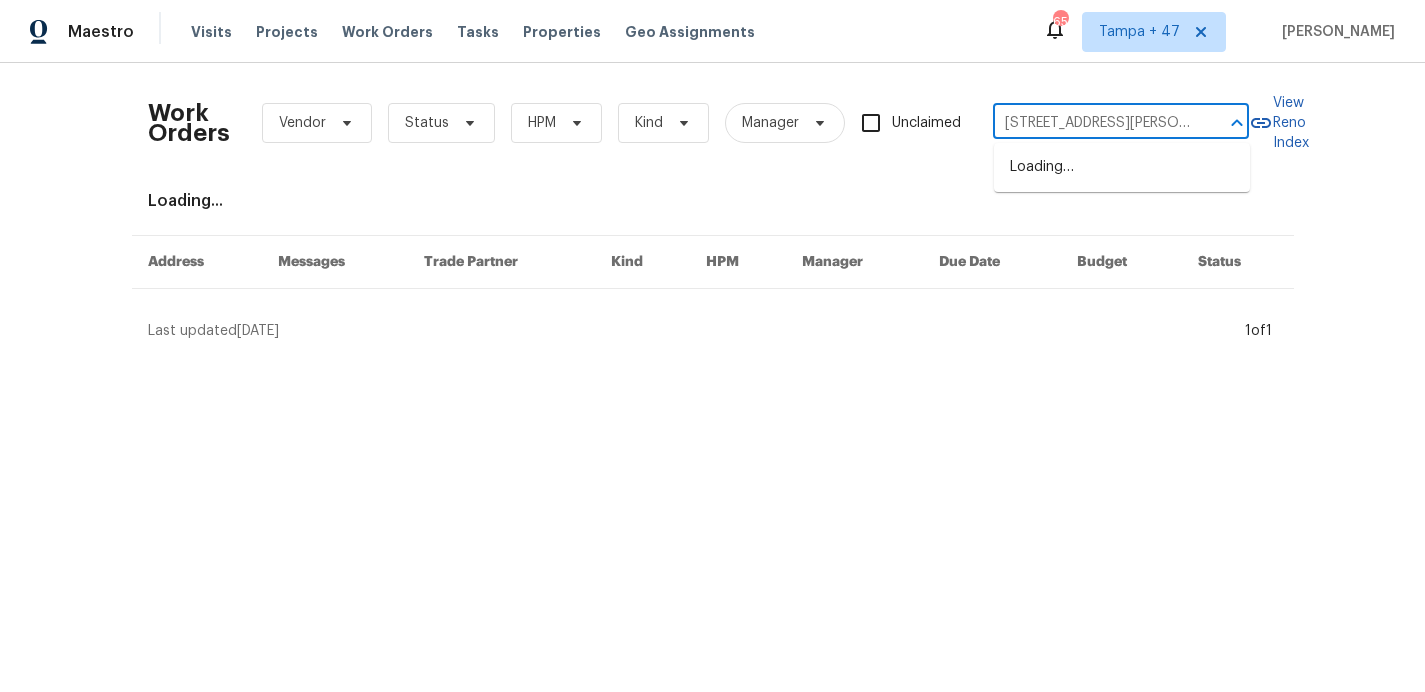 scroll, scrollTop: 0, scrollLeft: 58, axis: horizontal 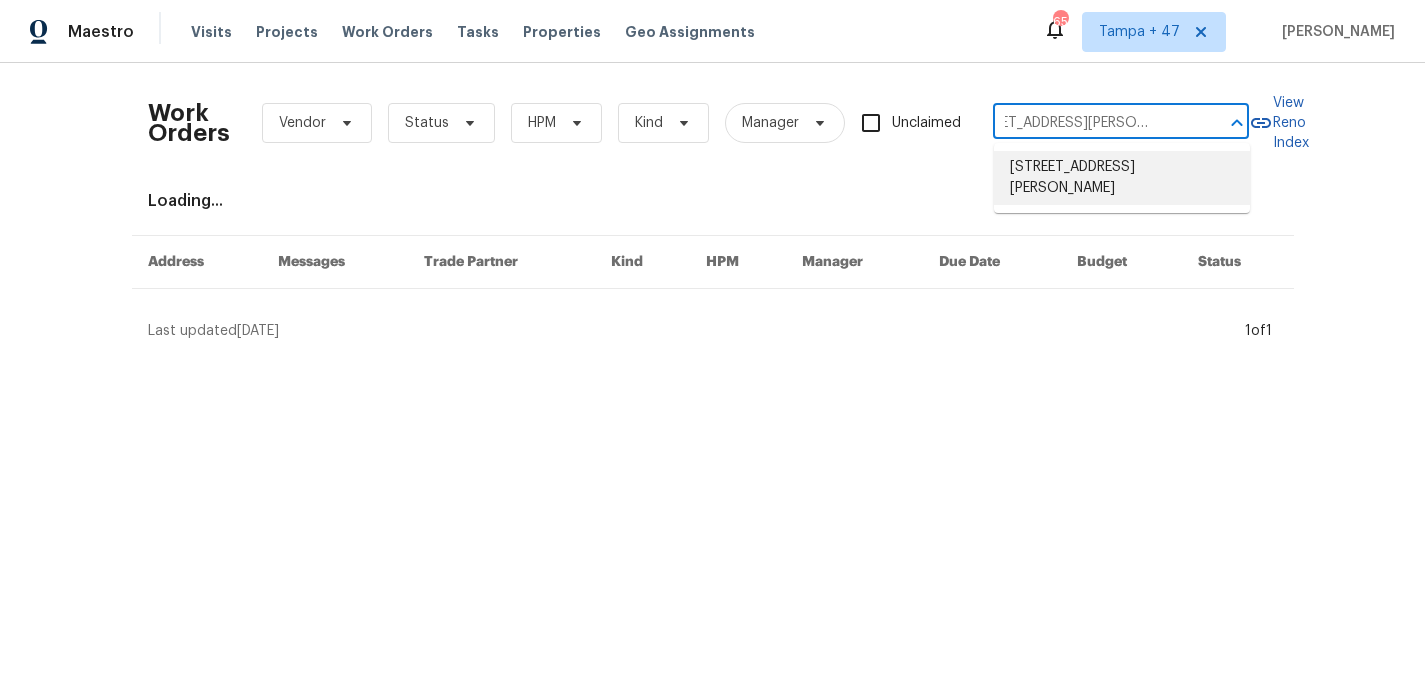 click on "[STREET_ADDRESS][PERSON_NAME]" at bounding box center (1122, 178) 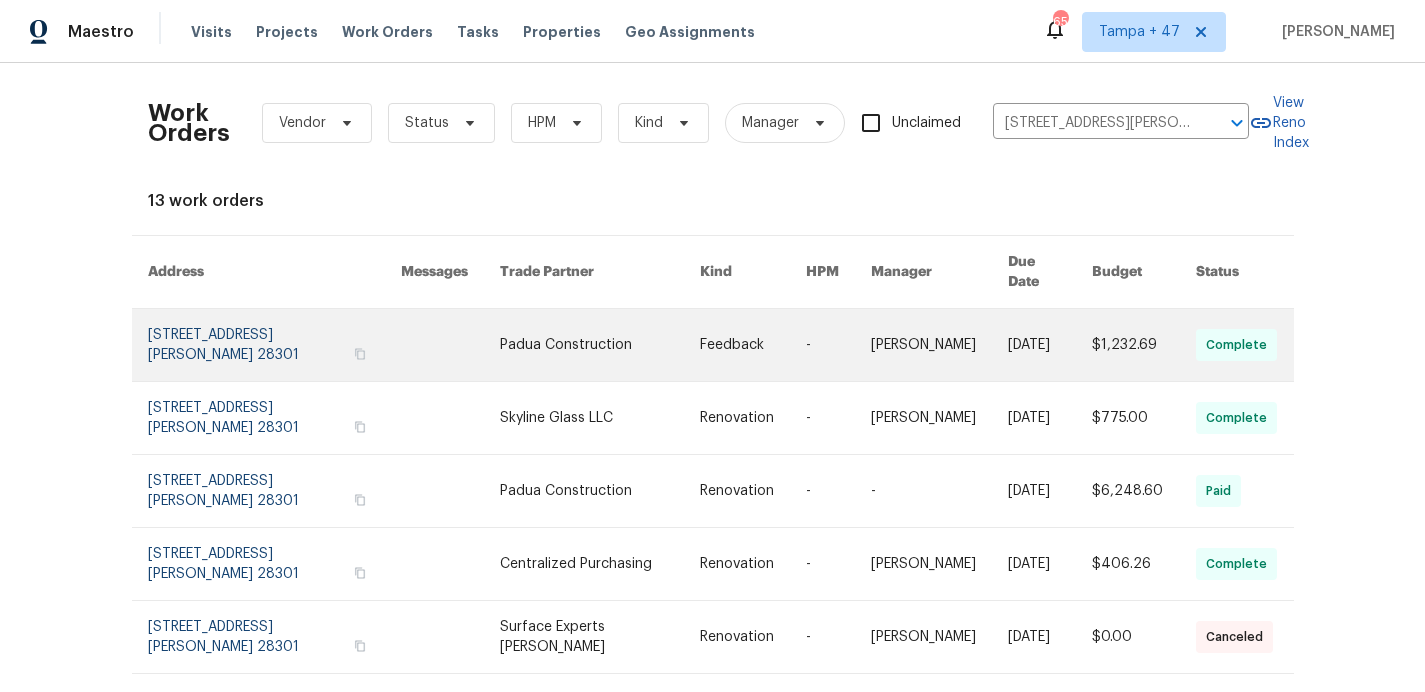 click at bounding box center (275, 345) 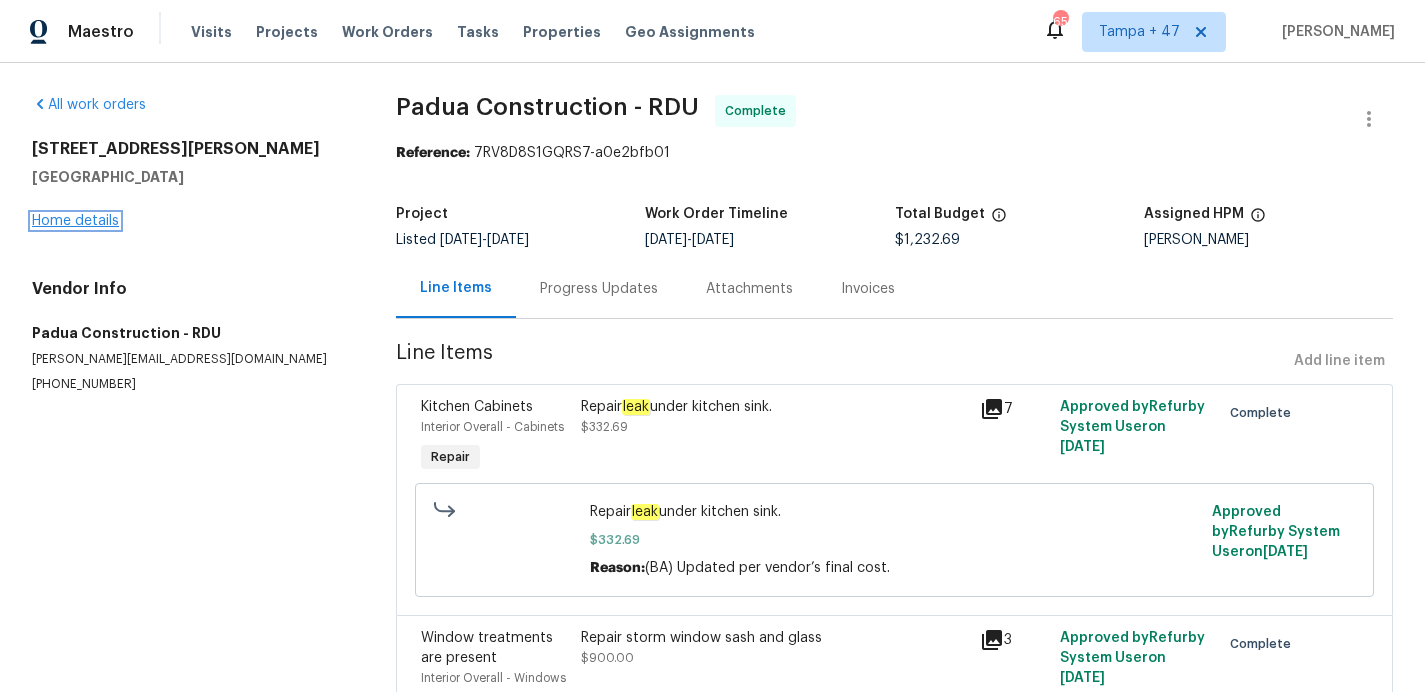 click on "Home details" at bounding box center [75, 221] 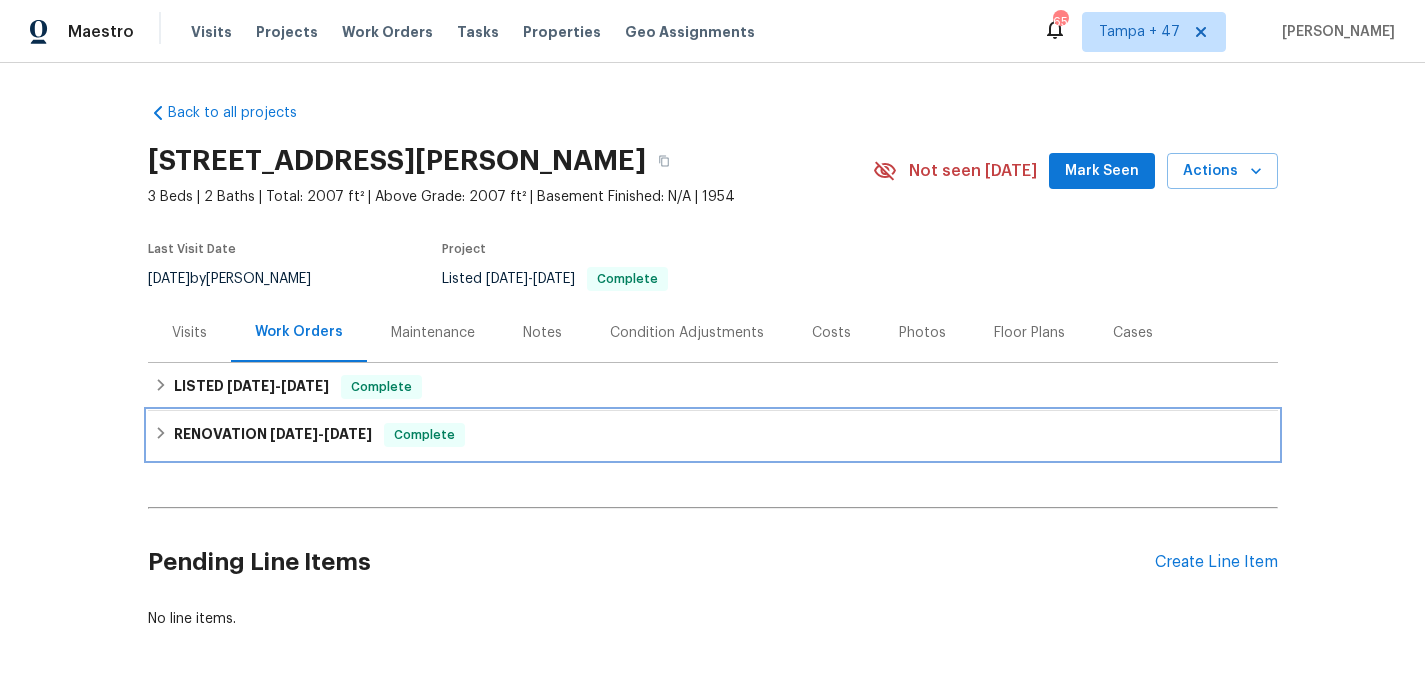 click on "RENOVATION   [DATE]  -  [DATE] Complete" at bounding box center (713, 435) 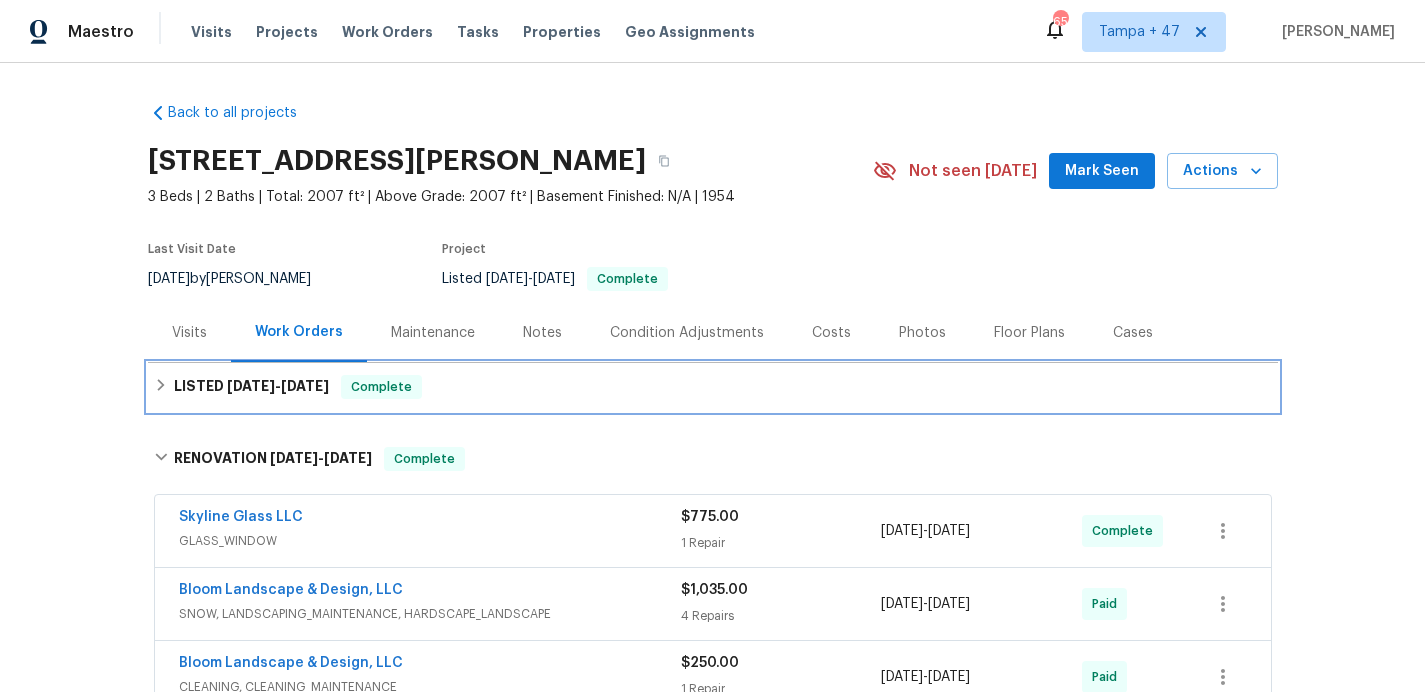 click on "LISTED   [DATE]  -  [DATE] Complete" at bounding box center [713, 387] 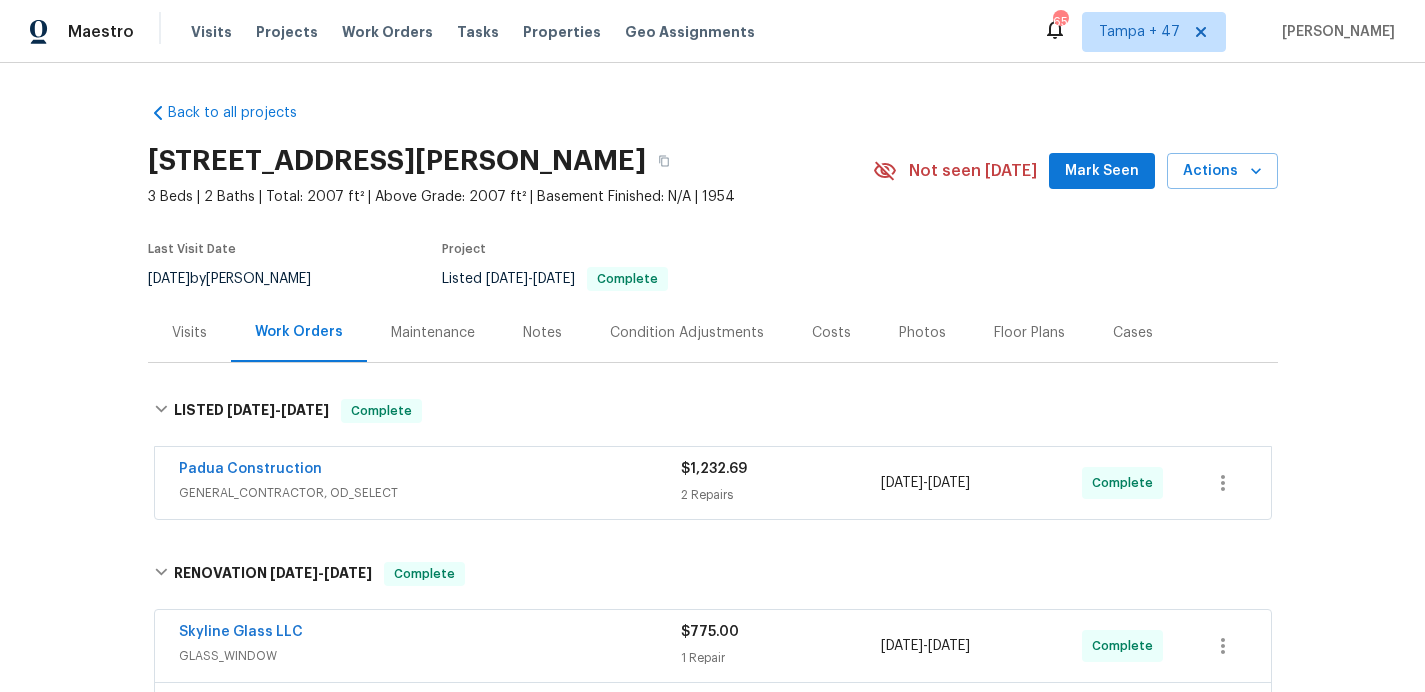 click on "GENERAL_CONTRACTOR, OD_SELECT" at bounding box center (430, 493) 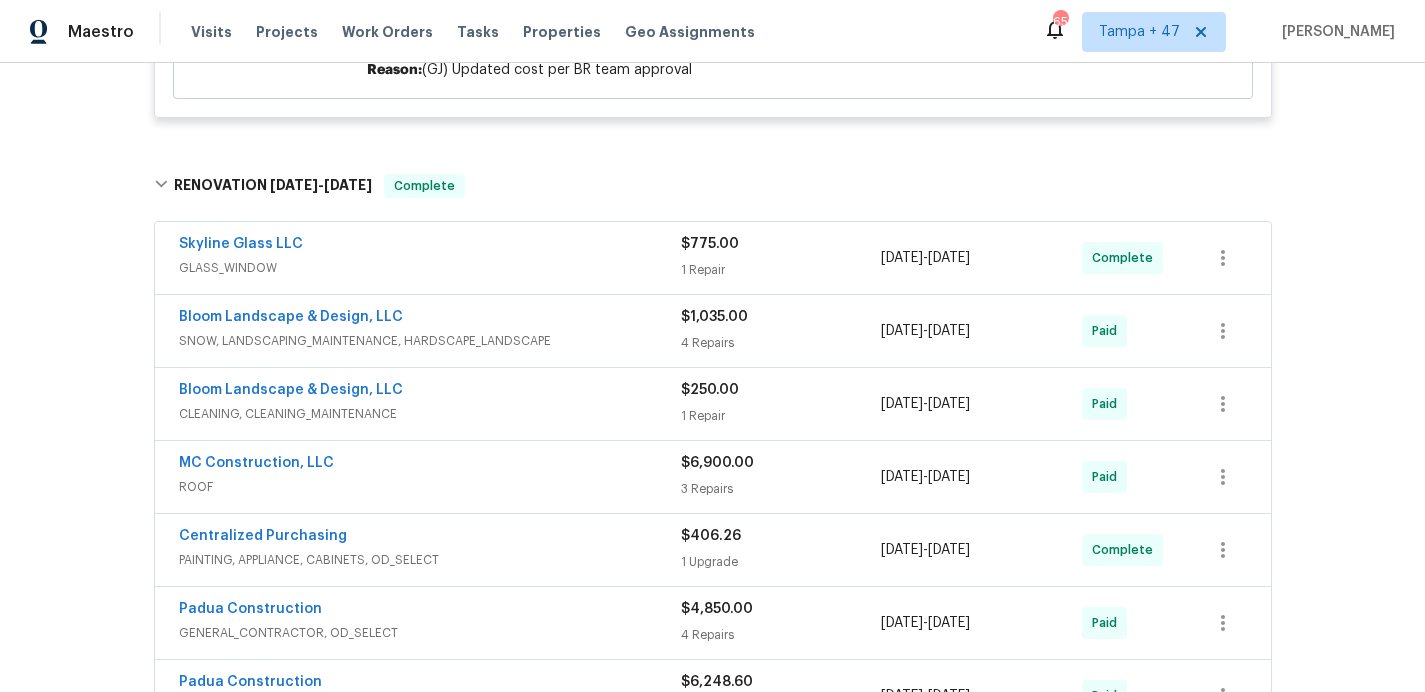 scroll, scrollTop: 1066, scrollLeft: 0, axis: vertical 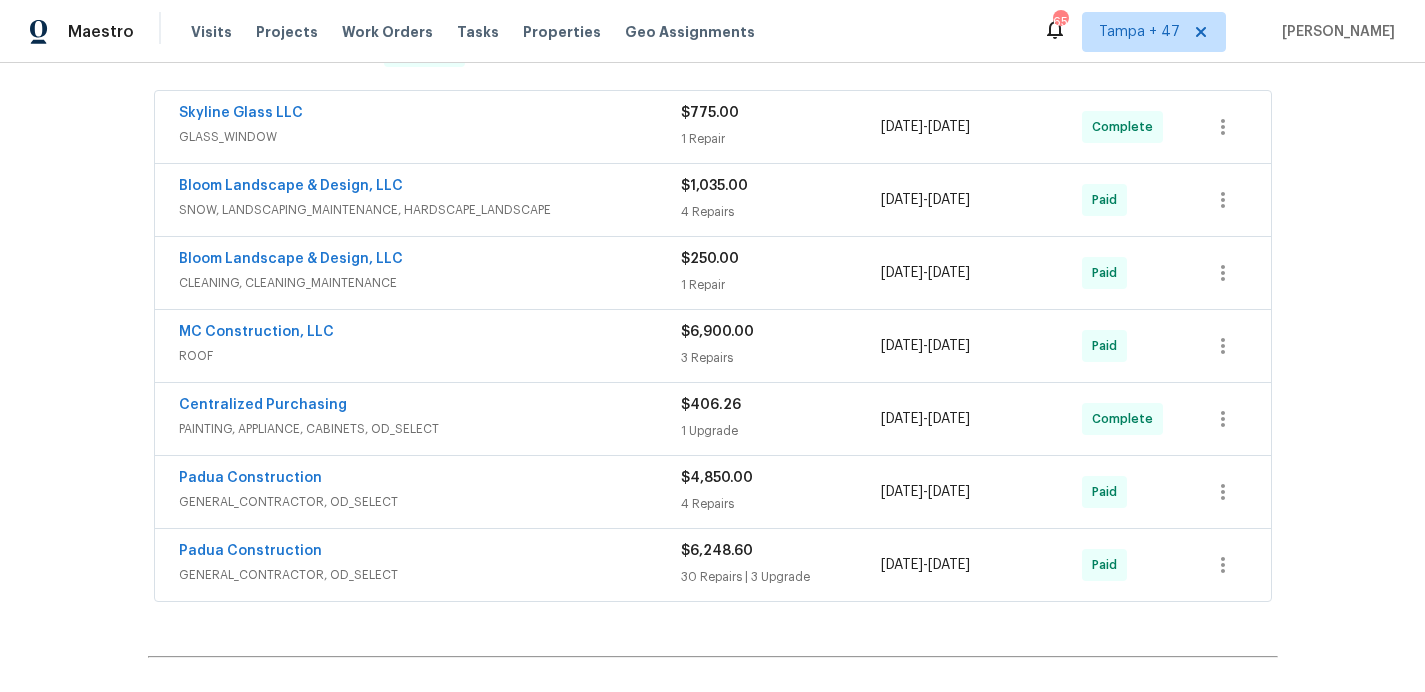 click on "ROOF" at bounding box center [430, 356] 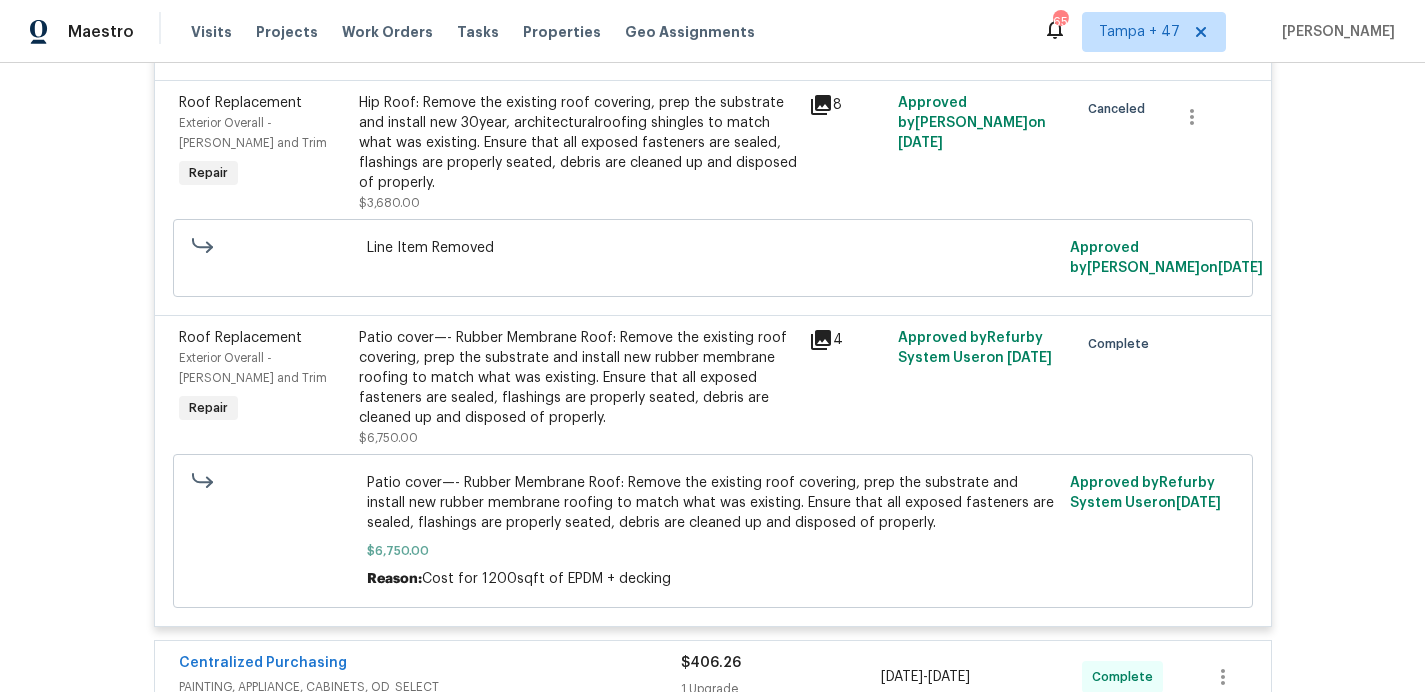 scroll, scrollTop: 1992, scrollLeft: 0, axis: vertical 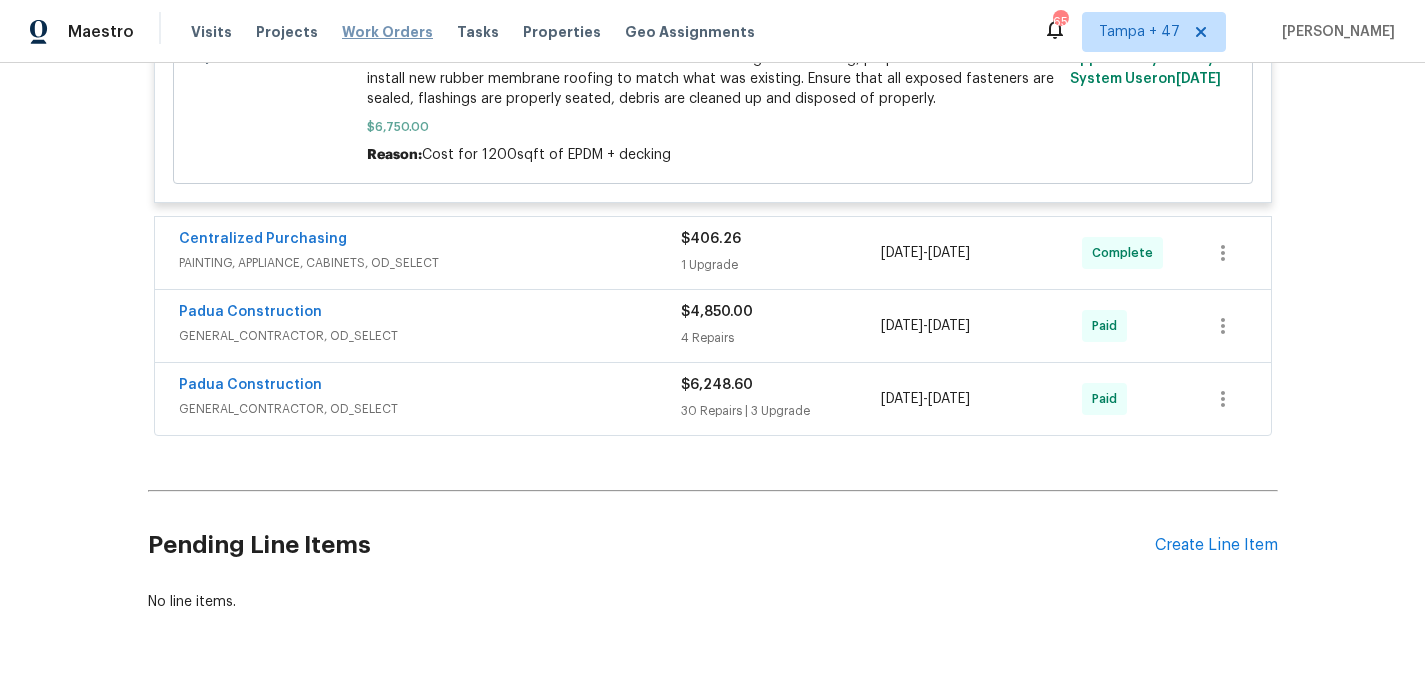 click on "Work Orders" at bounding box center (387, 32) 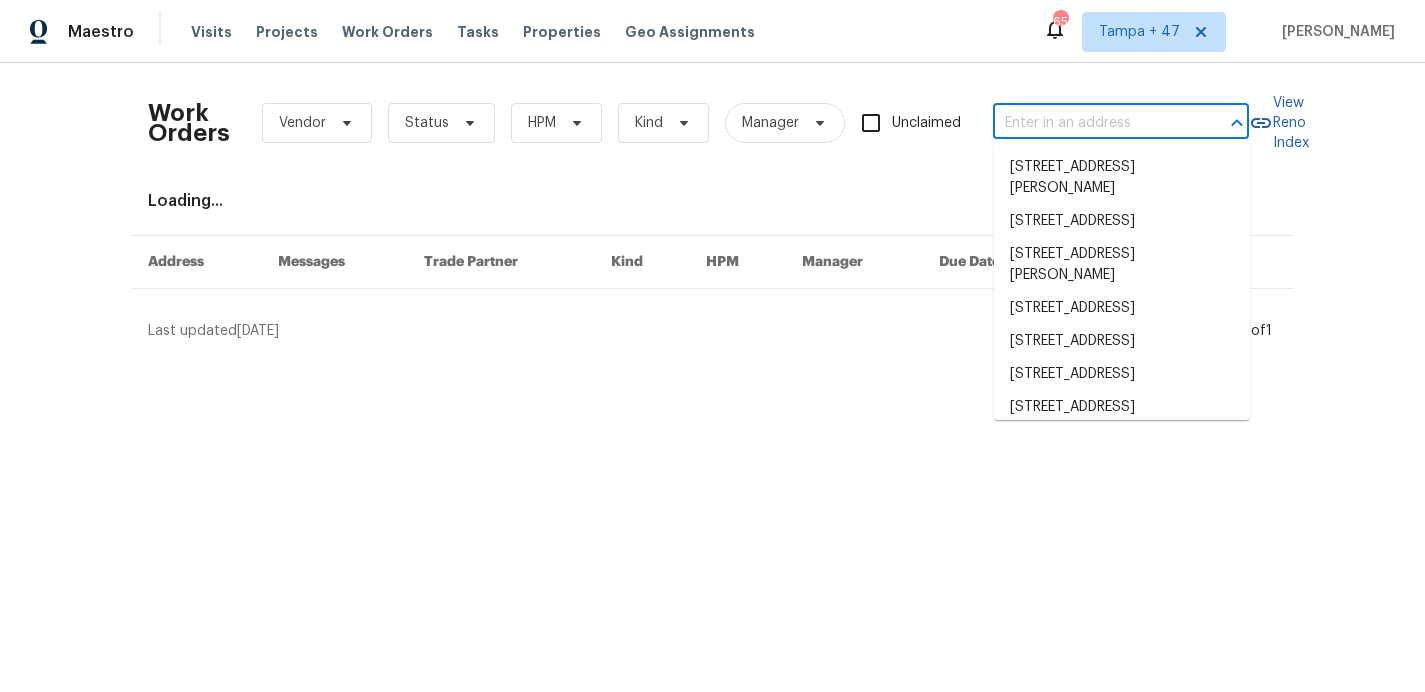 click at bounding box center [1093, 123] 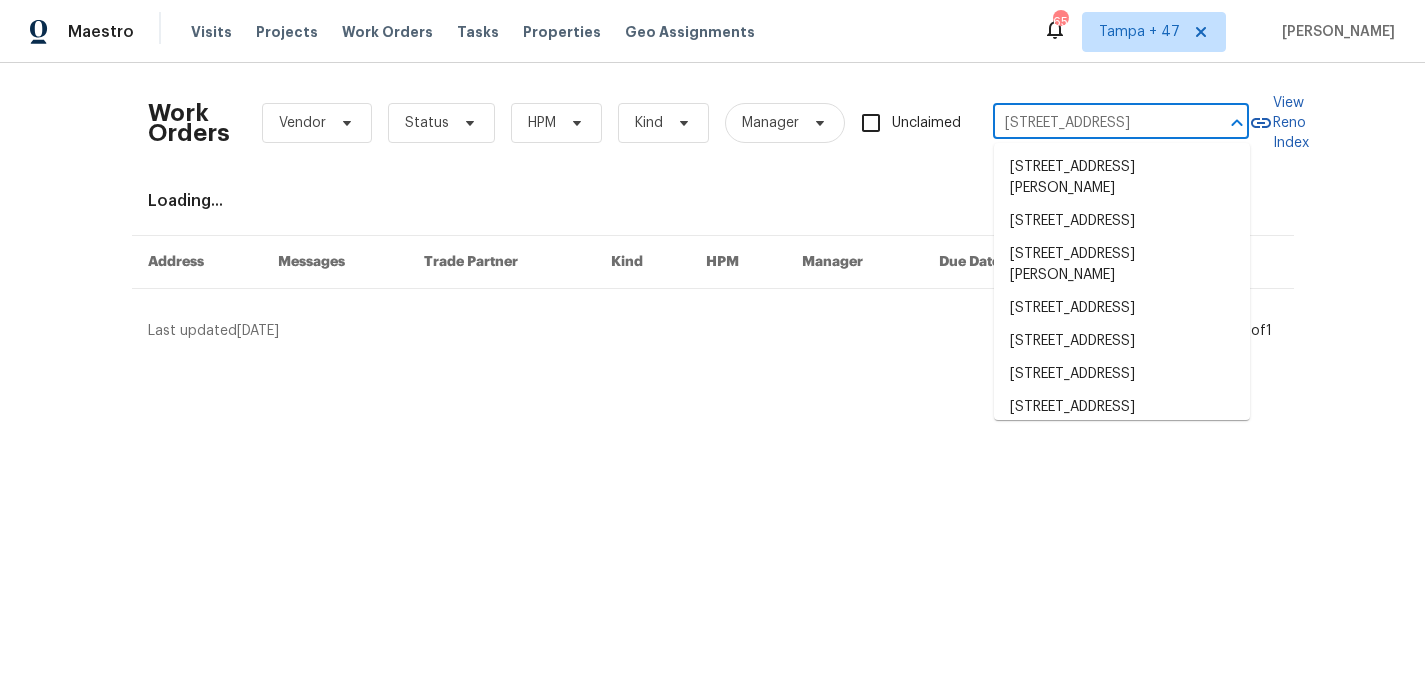 scroll, scrollTop: 0, scrollLeft: 47, axis: horizontal 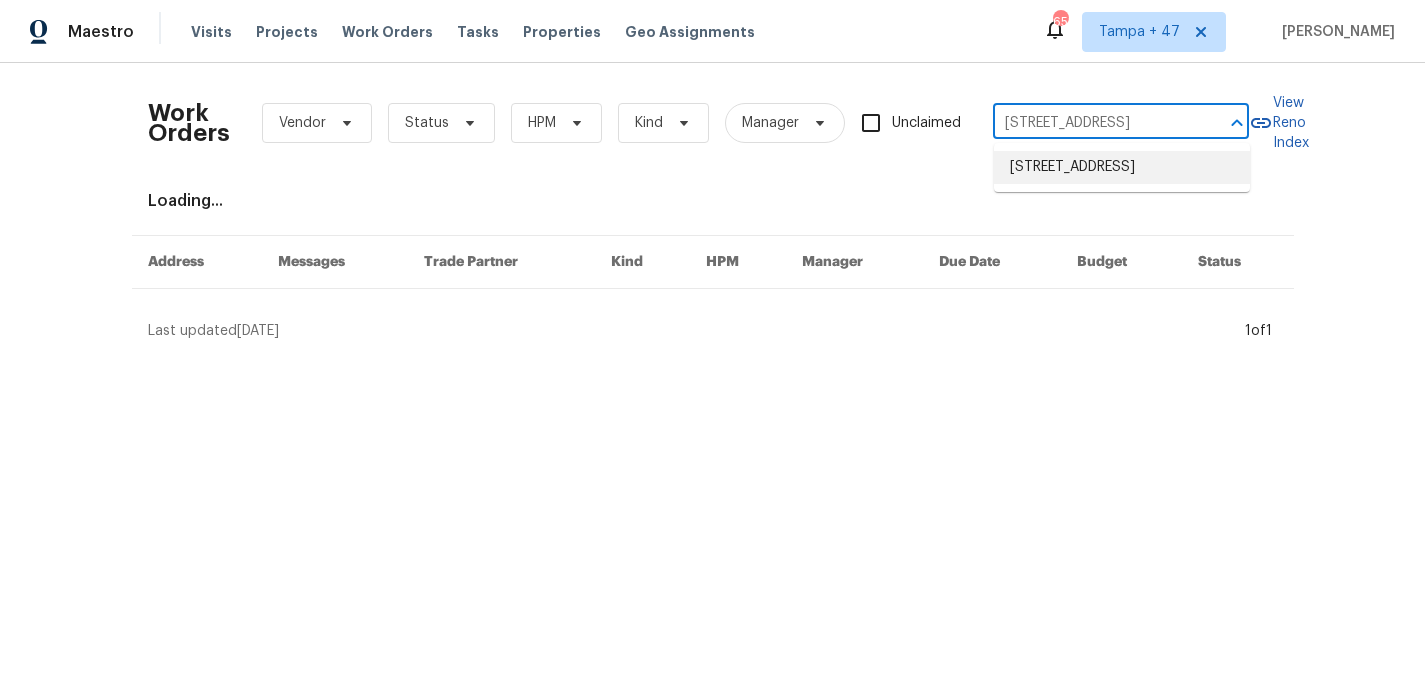 click on "[STREET_ADDRESS]" at bounding box center (1122, 167) 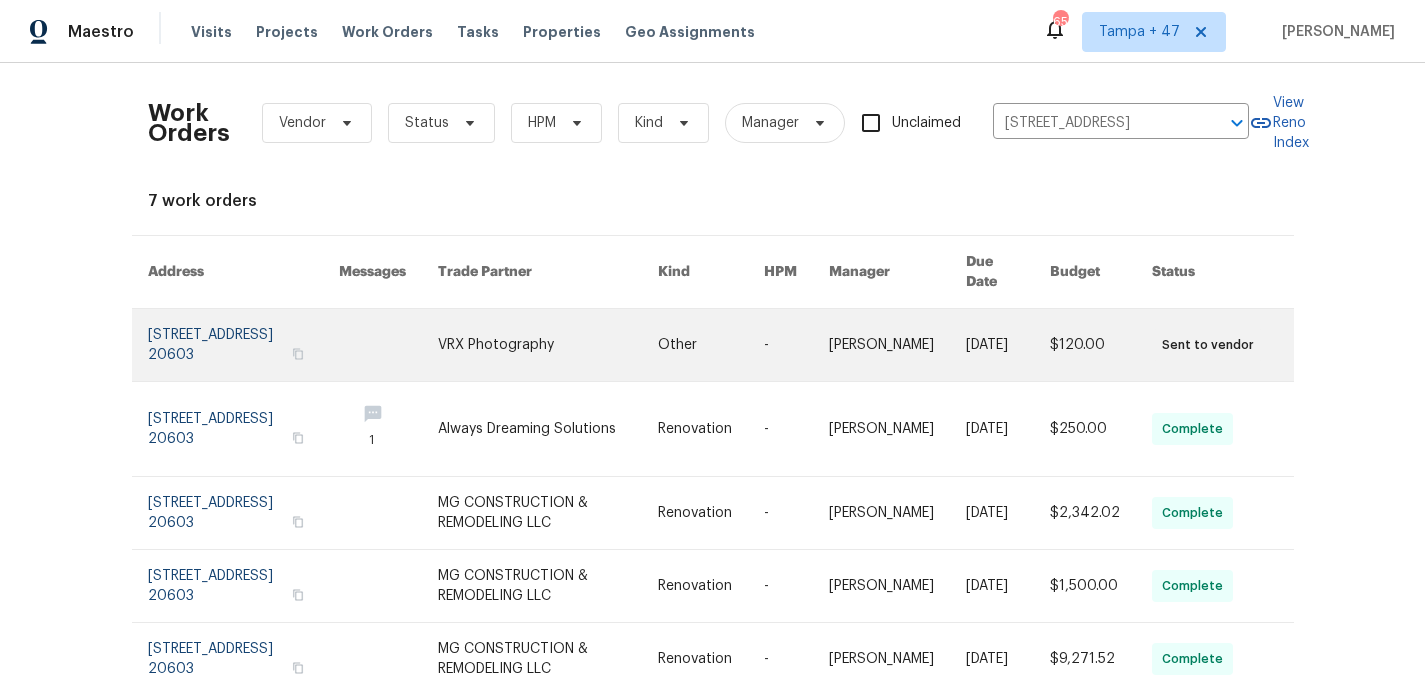 click at bounding box center [243, 345] 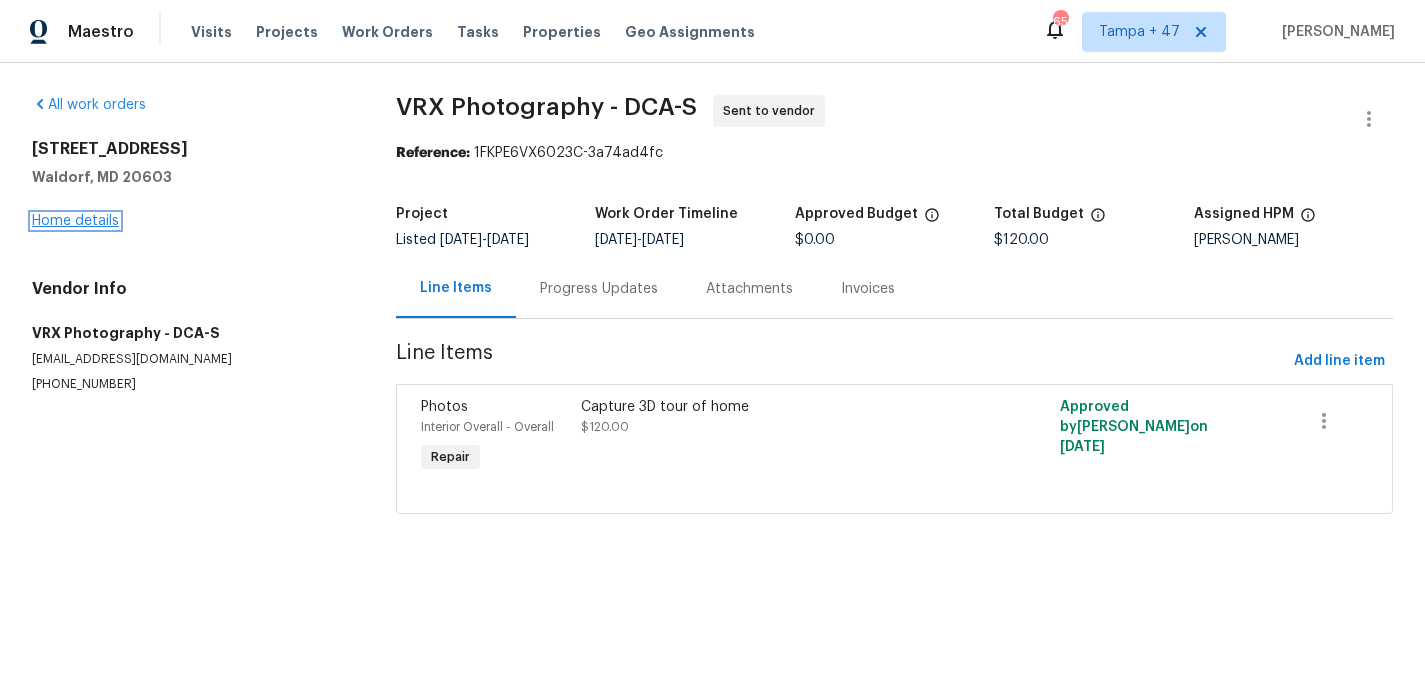 click on "Home details" at bounding box center (75, 221) 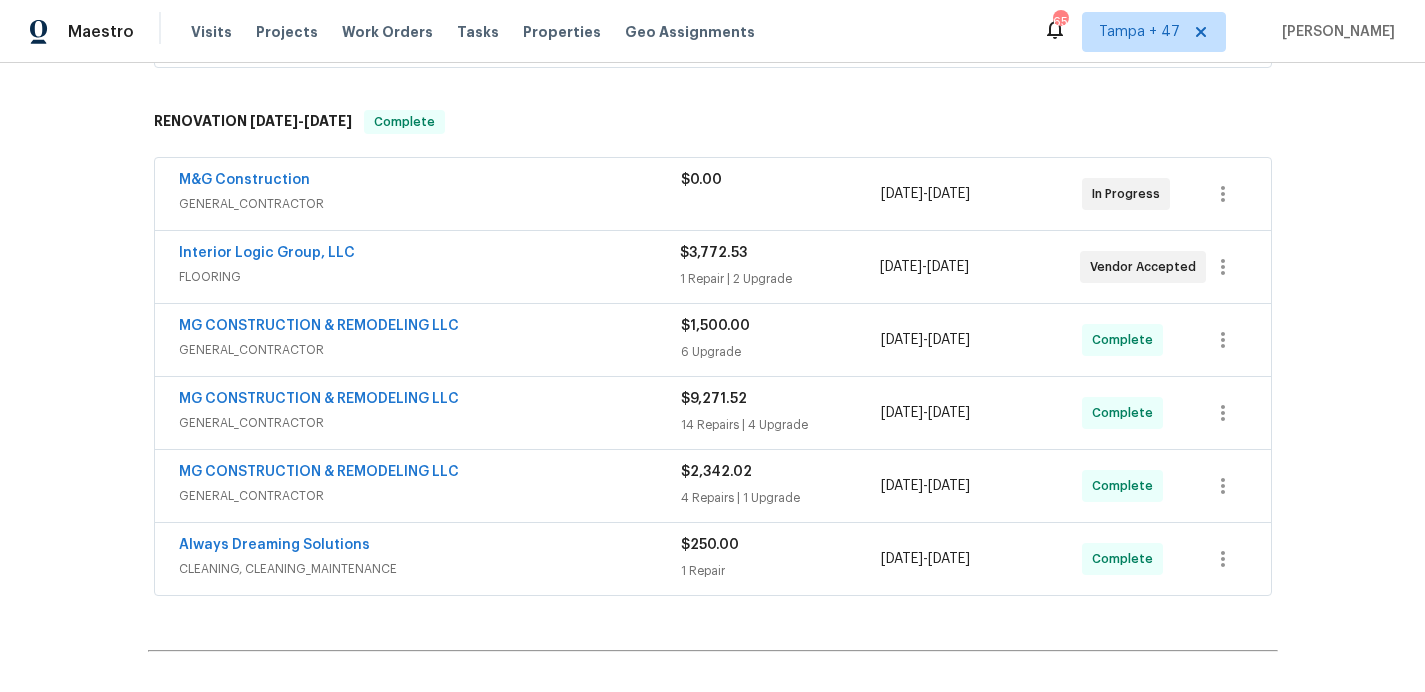 scroll, scrollTop: 459, scrollLeft: 0, axis: vertical 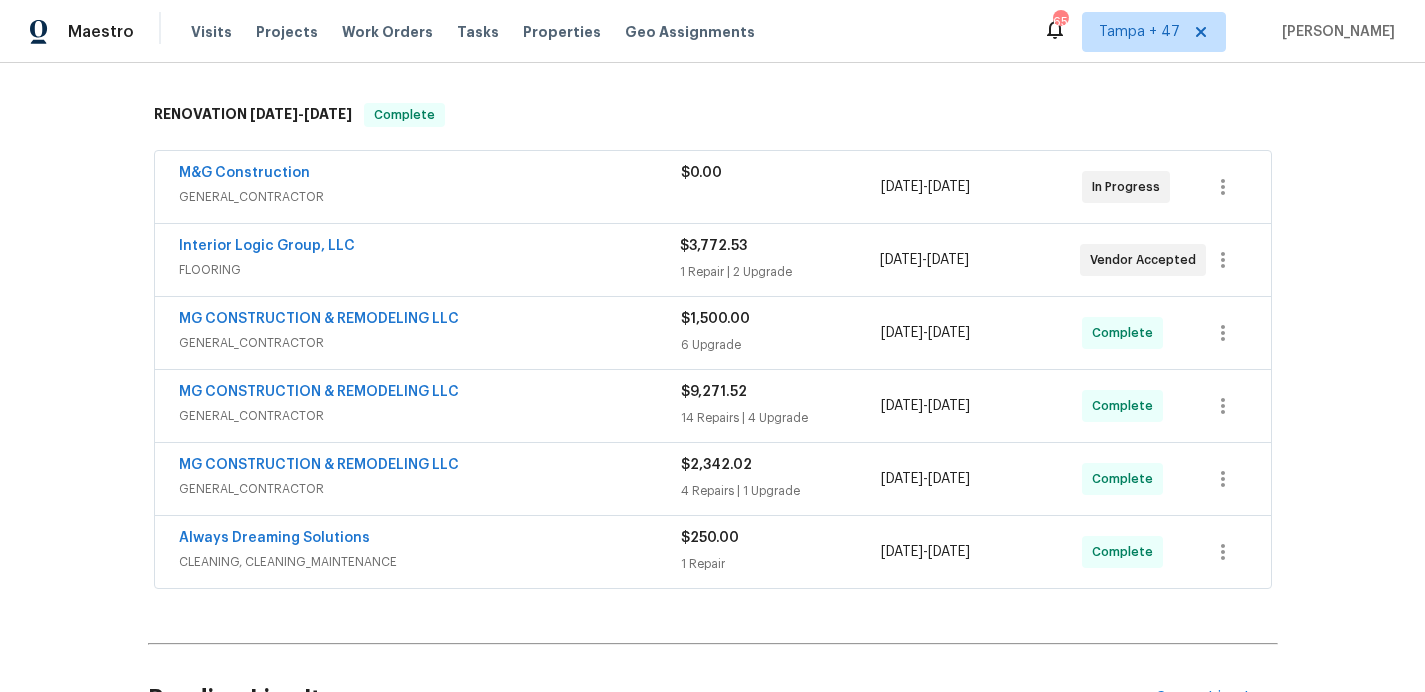 click on "Interior Logic Group, LLC" at bounding box center (429, 248) 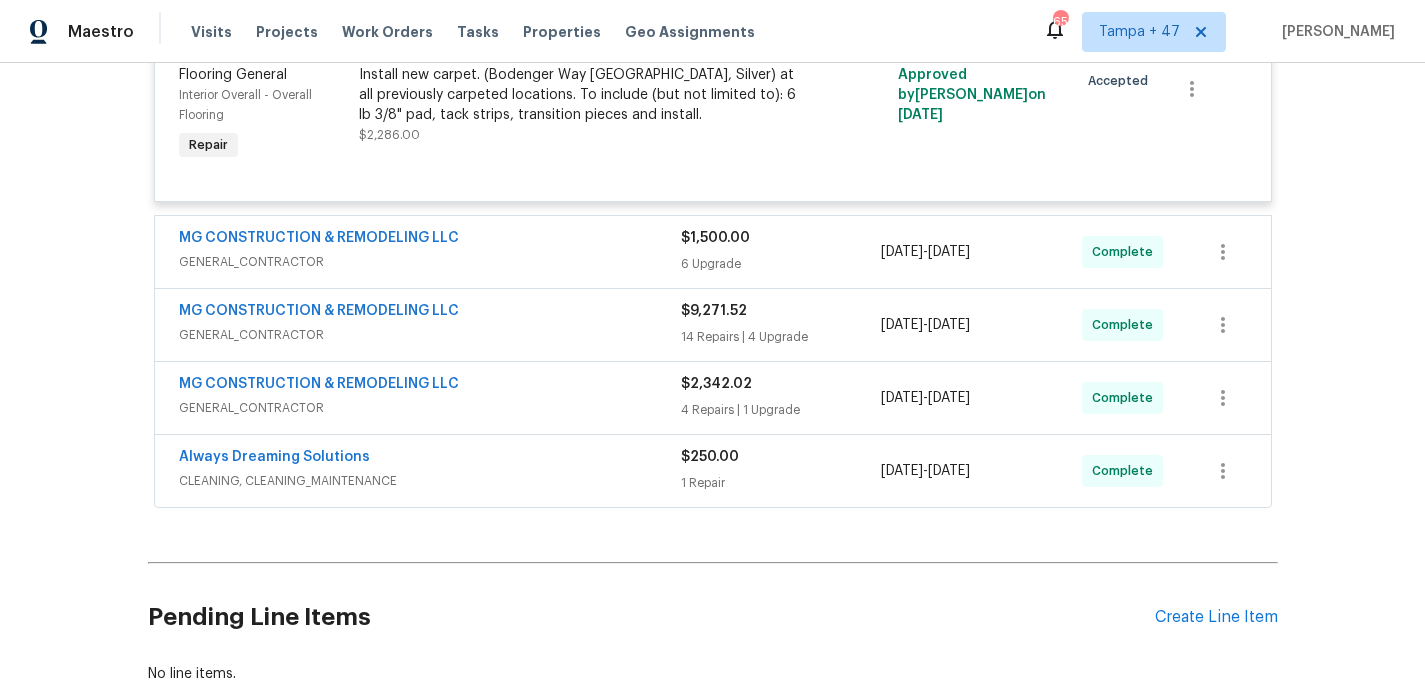 scroll, scrollTop: 1059, scrollLeft: 0, axis: vertical 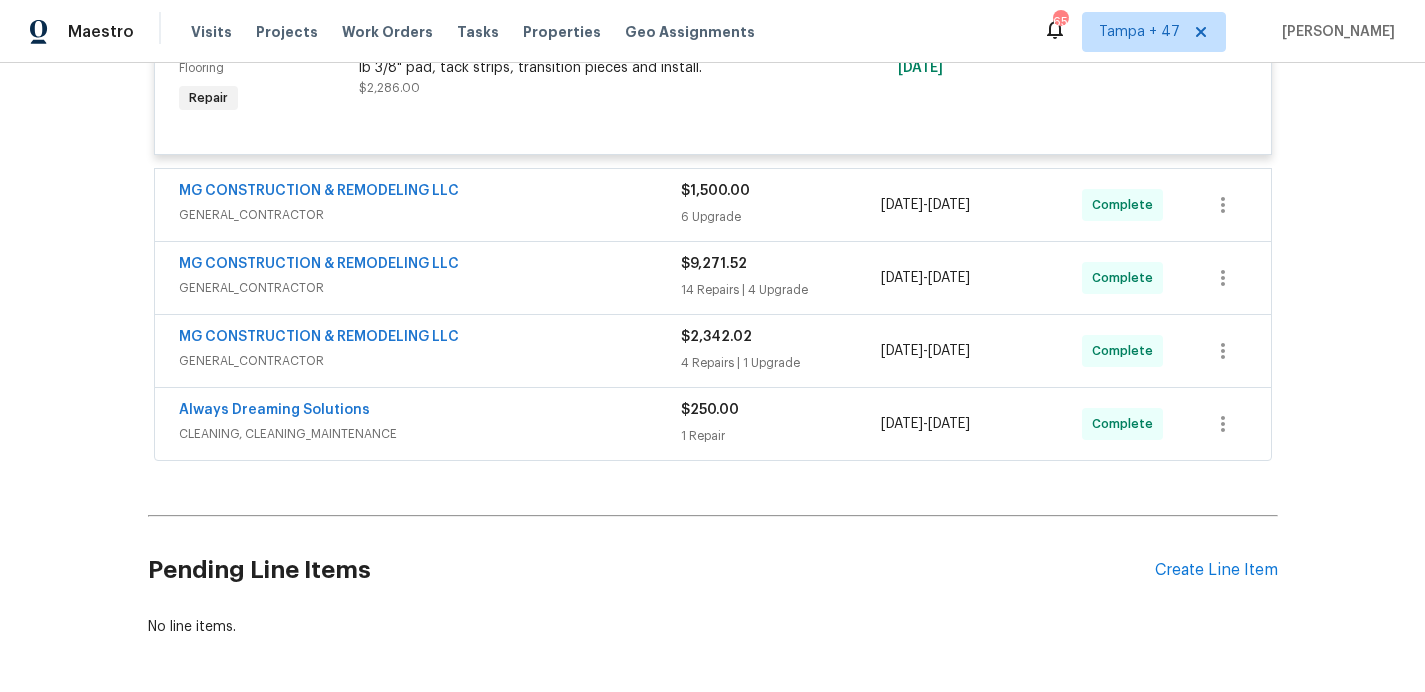 click on "CLEANING, CLEANING_MAINTENANCE" at bounding box center [430, 434] 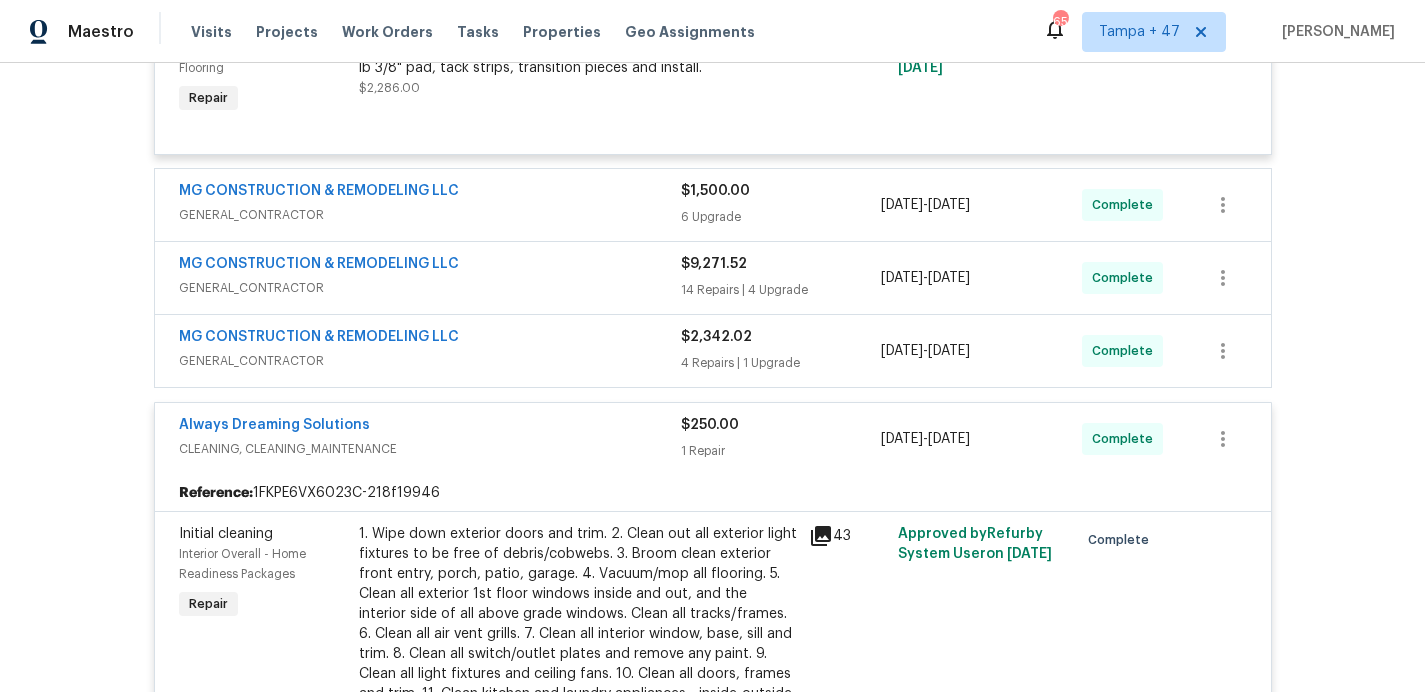 click on "MG CONSTRUCTION & REMODELING LLC" at bounding box center (430, 339) 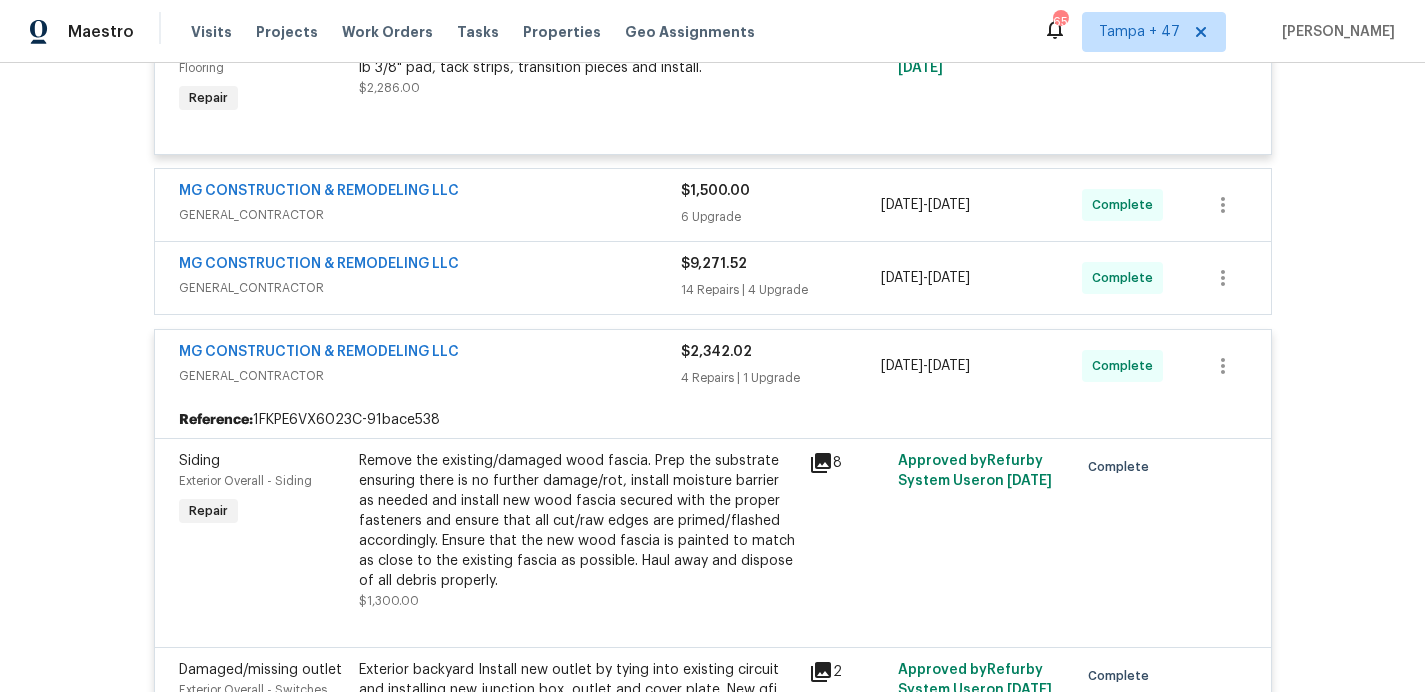 click on "MG CONSTRUCTION & REMODELING LLC" at bounding box center [430, 266] 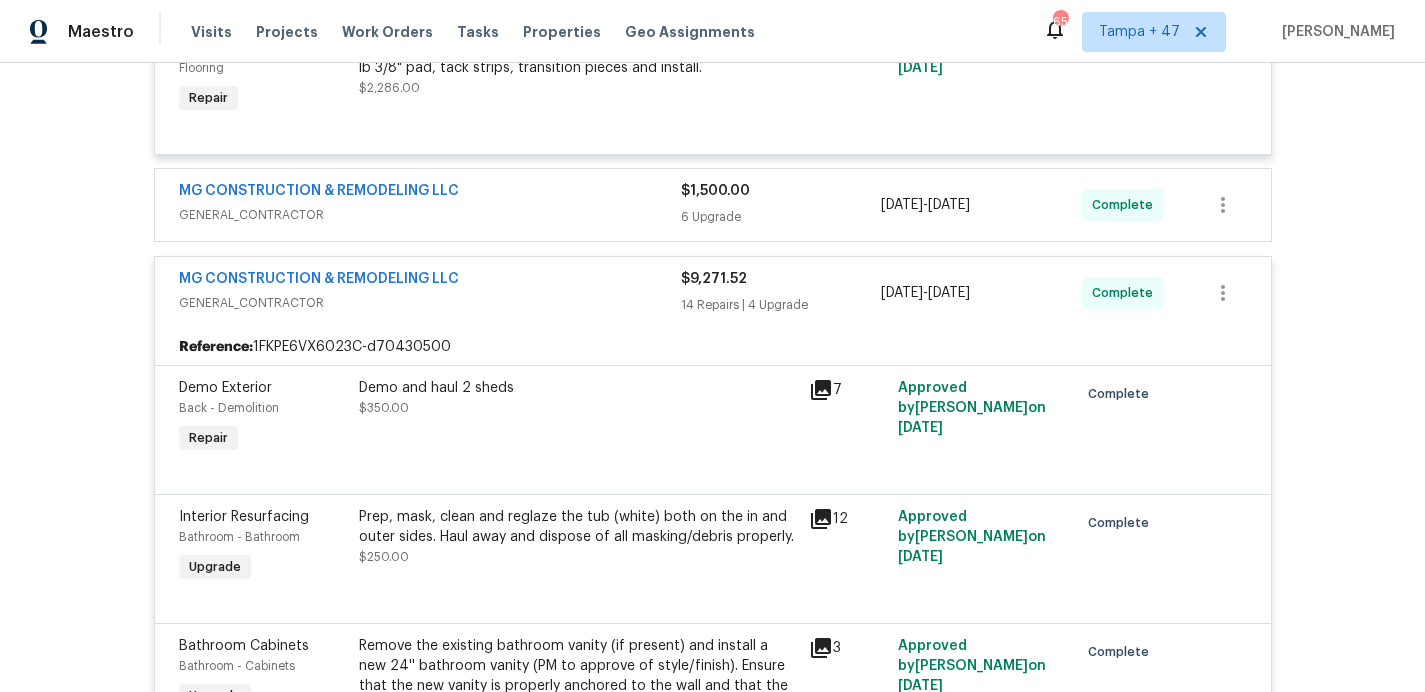click on "GENERAL_CONTRACTOR" at bounding box center (430, 215) 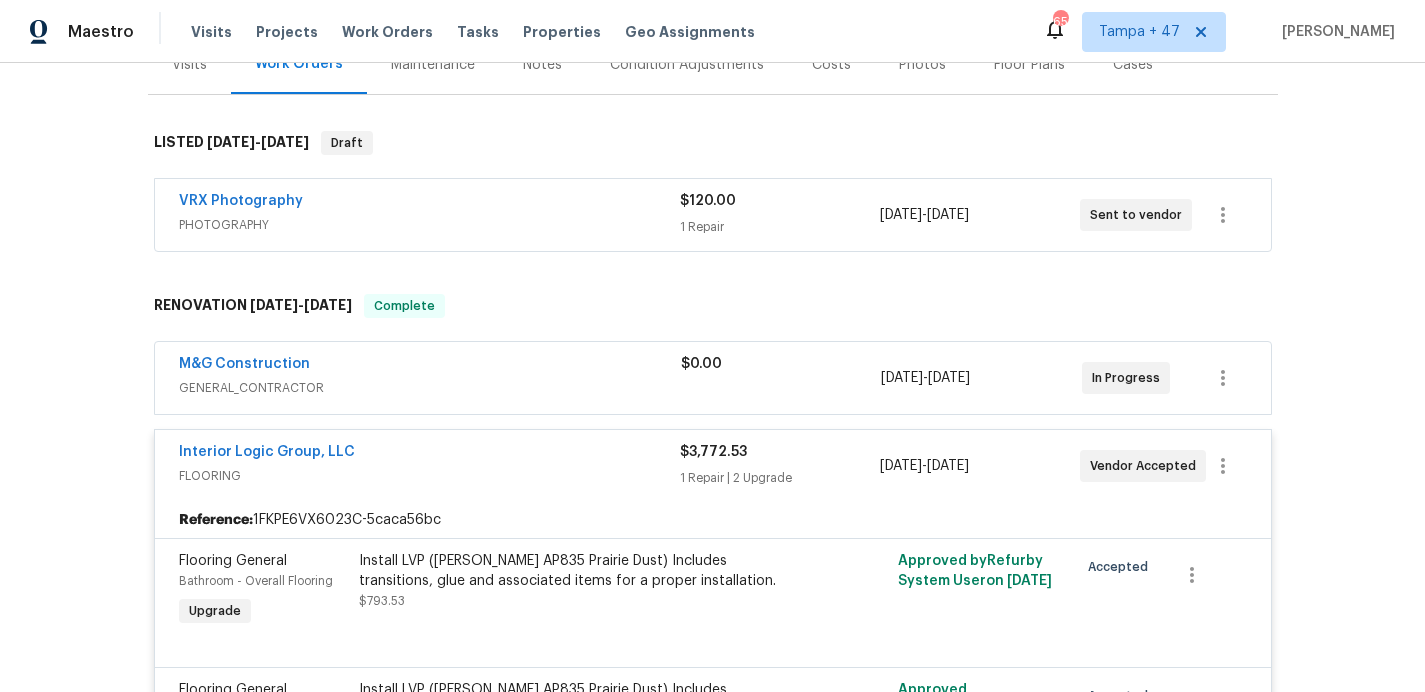 scroll, scrollTop: 355, scrollLeft: 0, axis: vertical 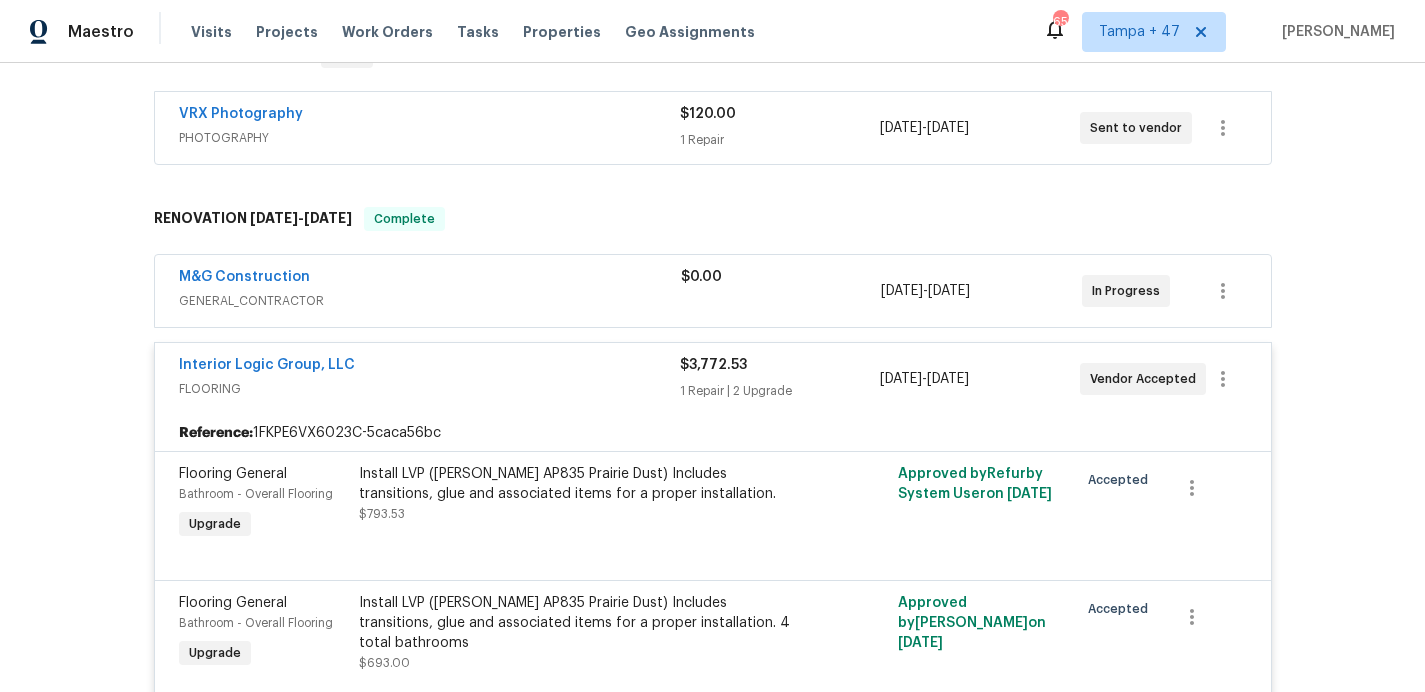 click on "PHOTOGRAPHY" at bounding box center (429, 138) 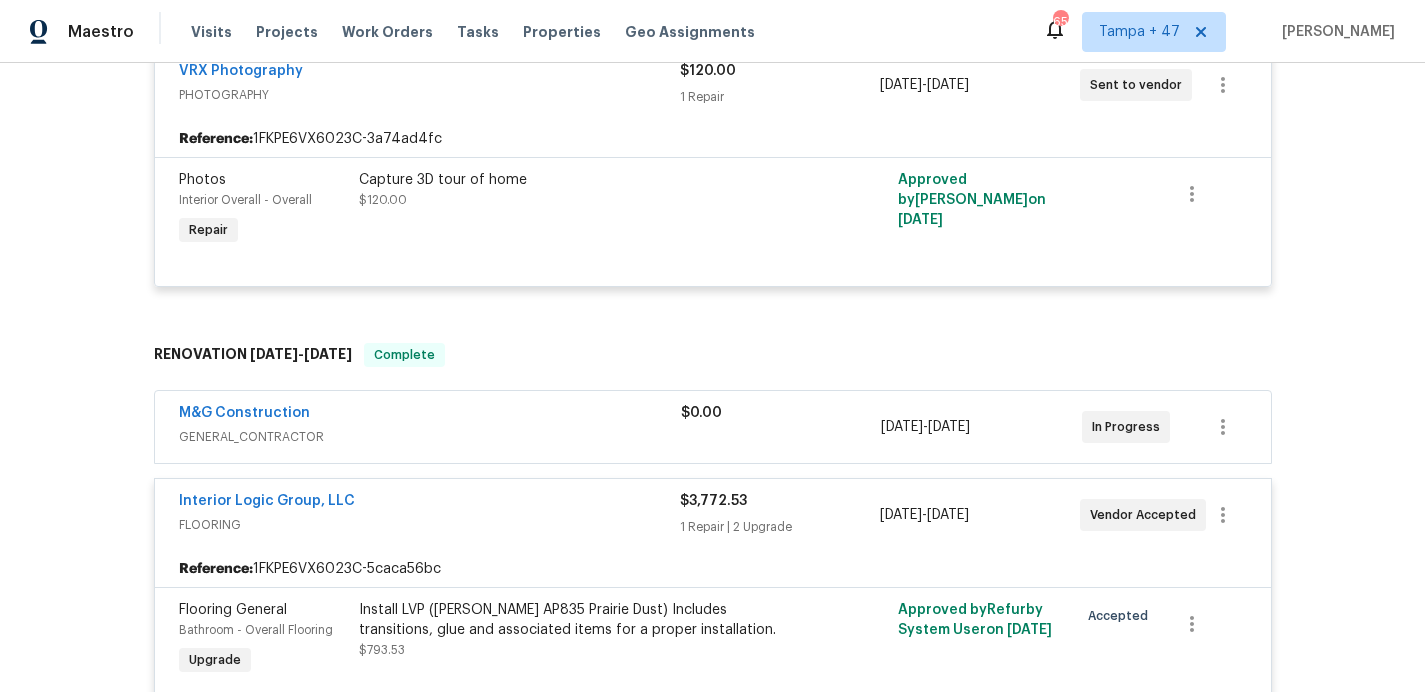 scroll, scrollTop: 414, scrollLeft: 0, axis: vertical 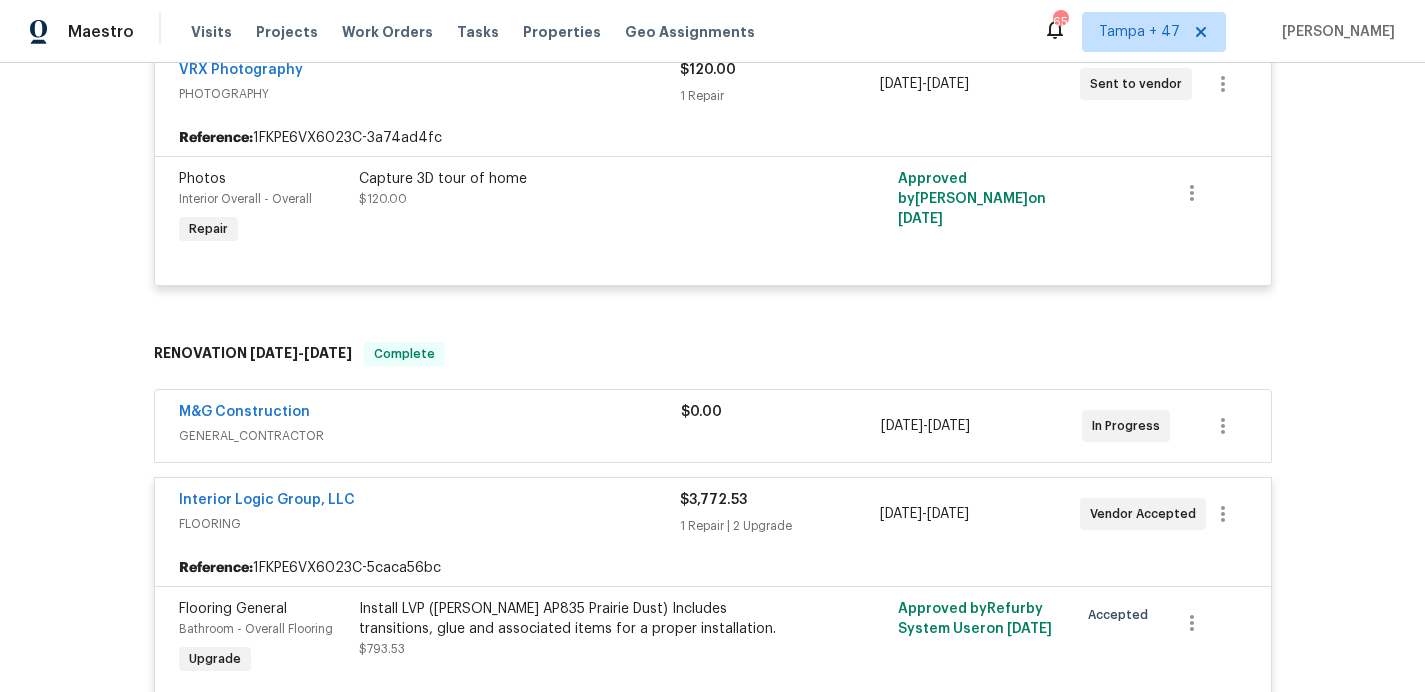 click on "M&G Construction" at bounding box center (430, 414) 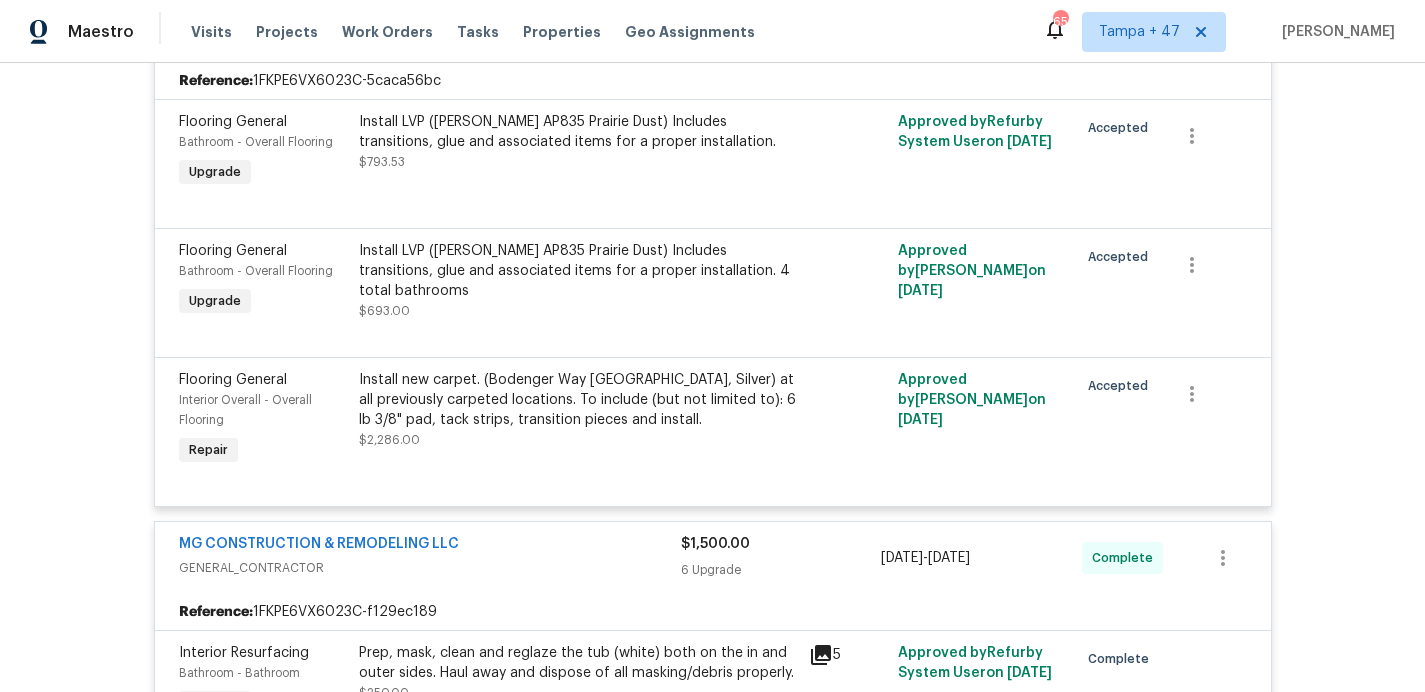 scroll, scrollTop: 1191, scrollLeft: 0, axis: vertical 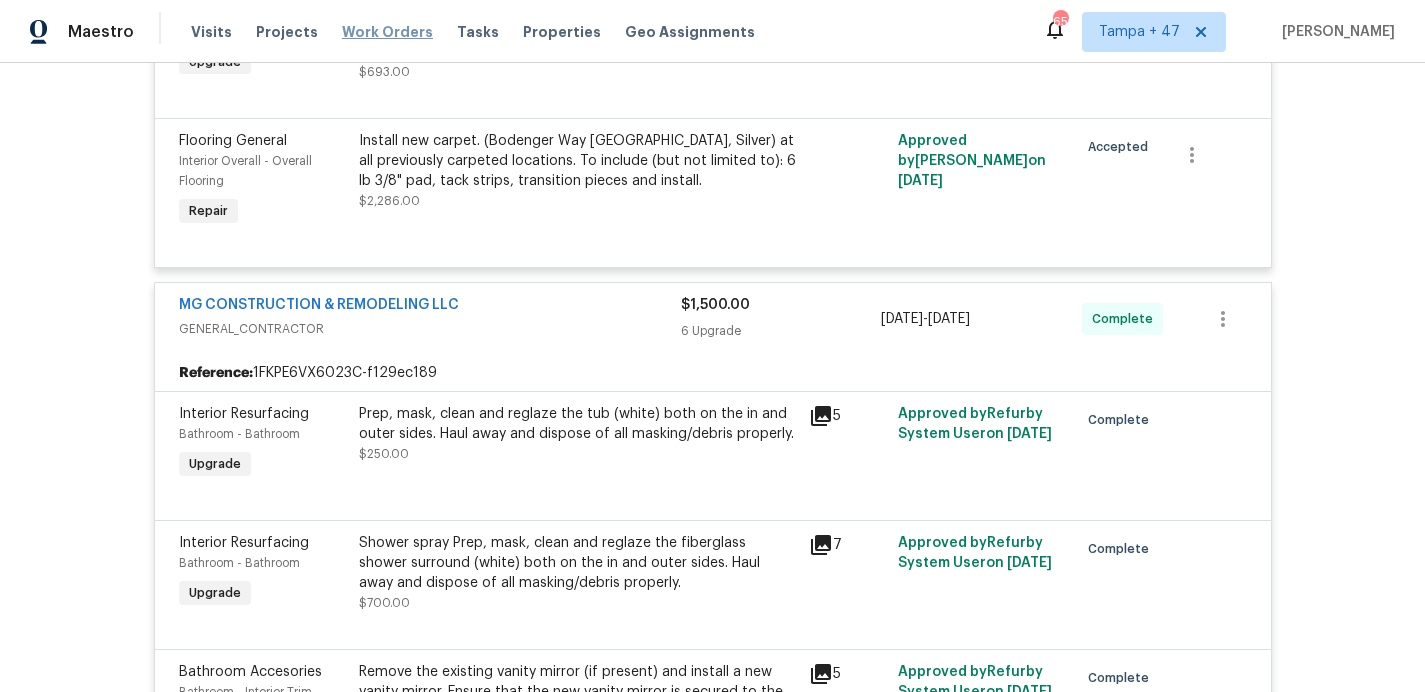 click on "Work Orders" at bounding box center (387, 32) 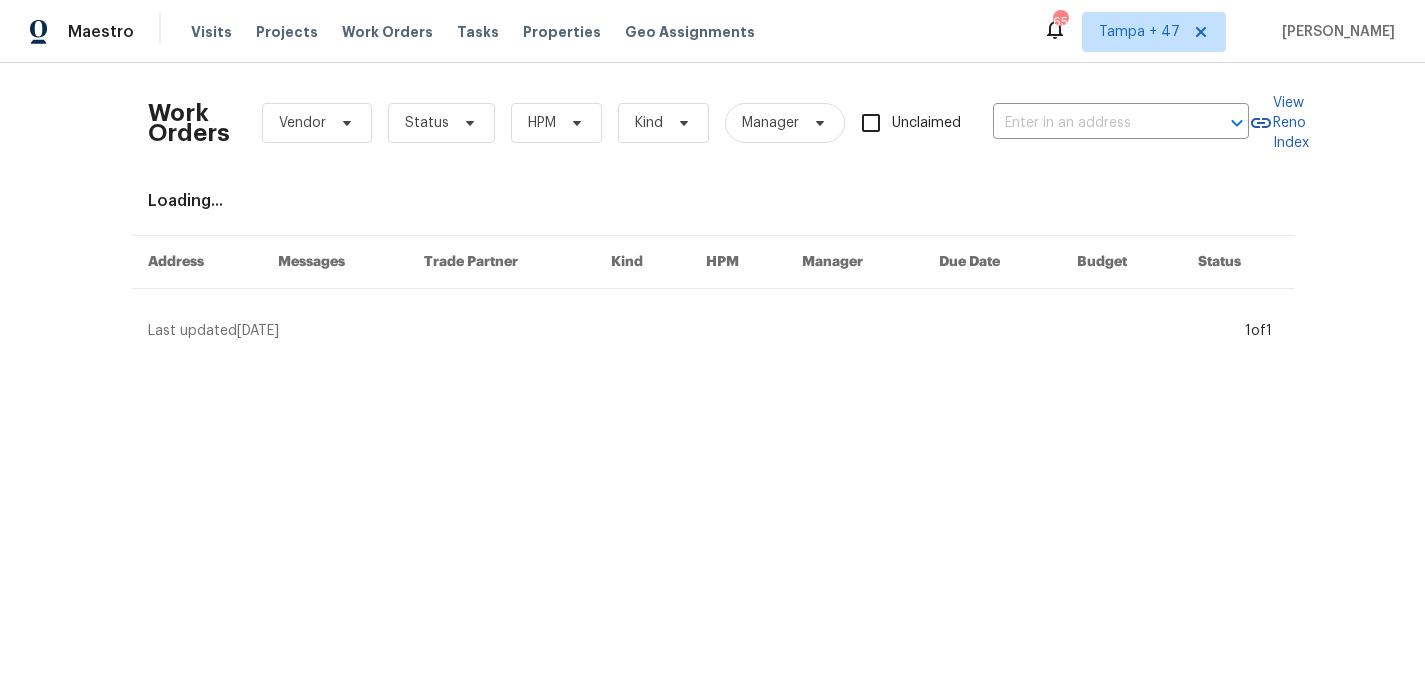 click on "Work Orders Vendor Status HPM Kind Manager Unclaimed ​" at bounding box center [698, 123] 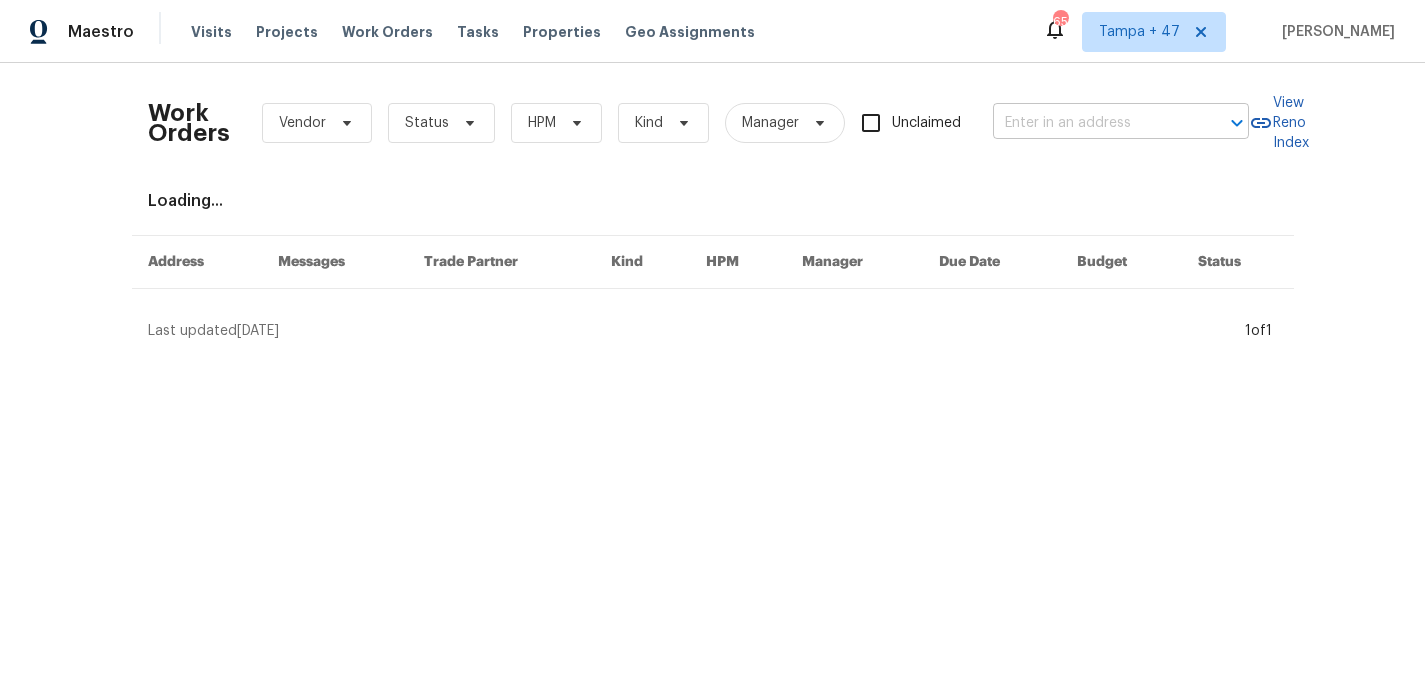 click at bounding box center (1093, 123) 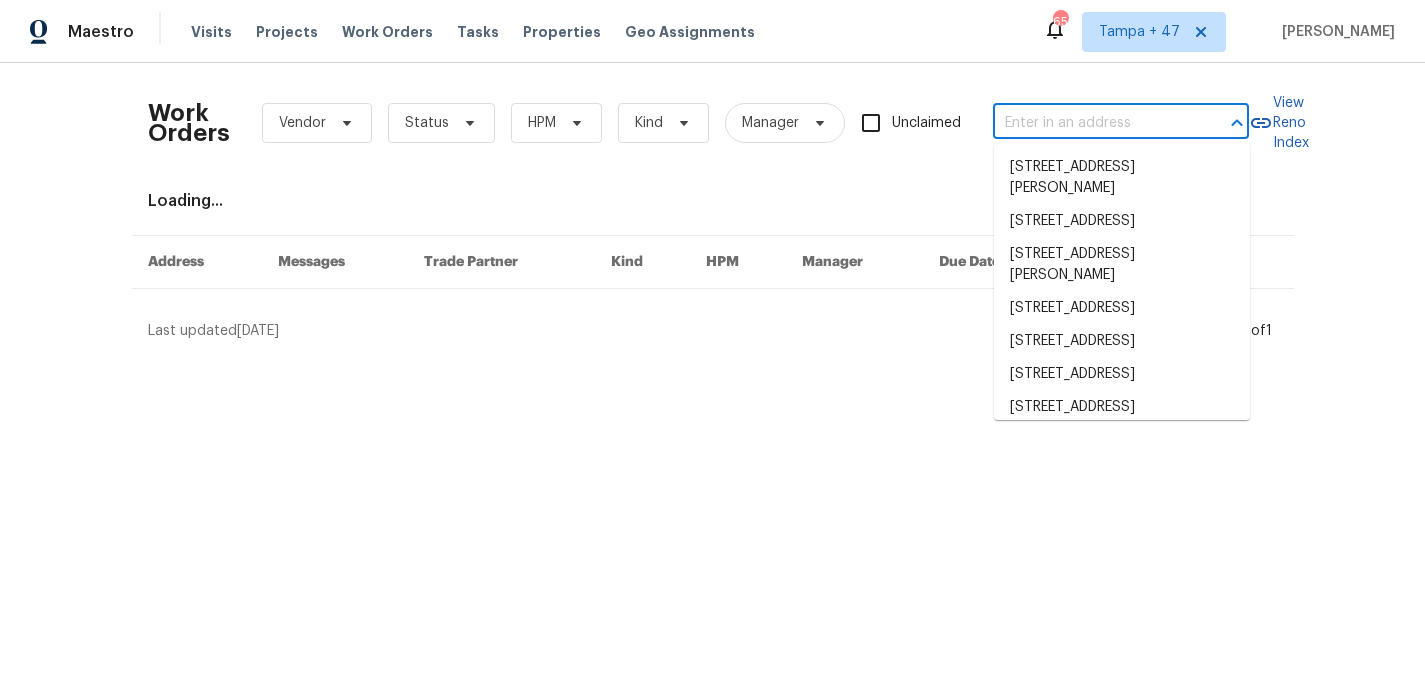 paste on "[STREET_ADDRESS][PERSON_NAME][PERSON_NAME]" 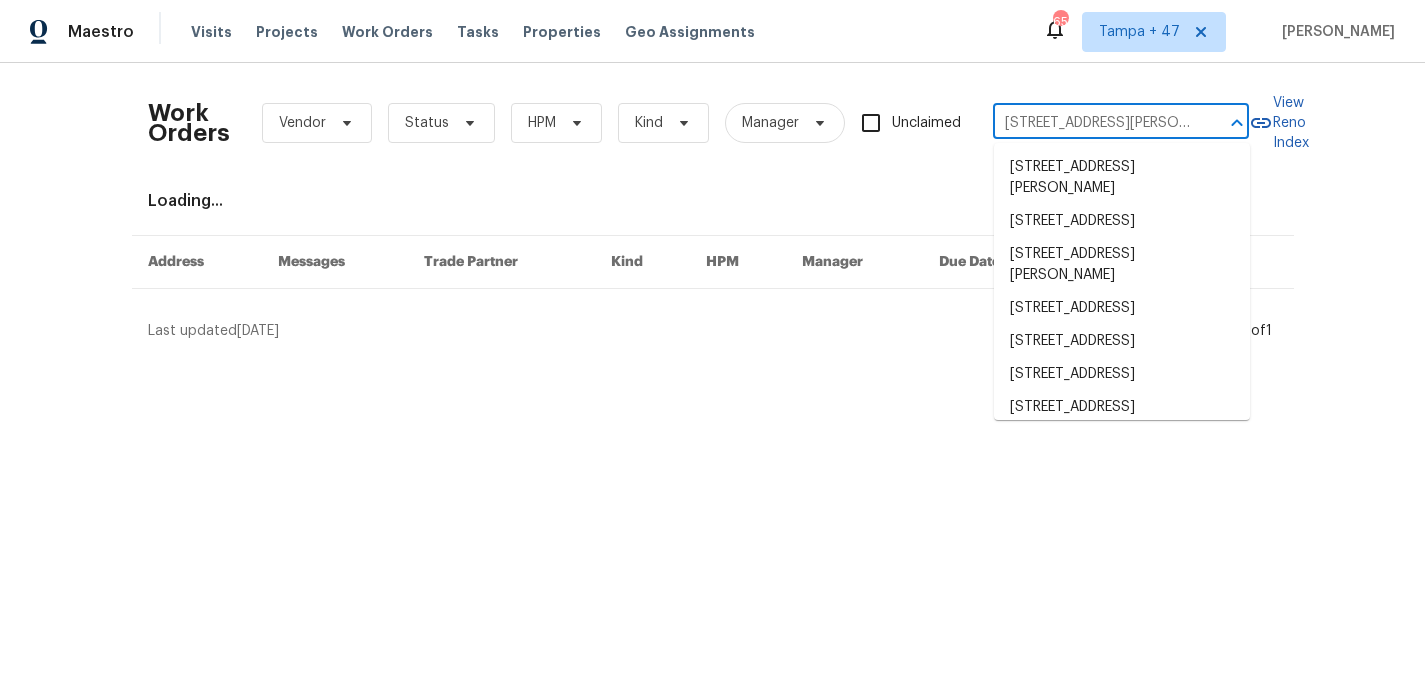 scroll, scrollTop: 0, scrollLeft: 120, axis: horizontal 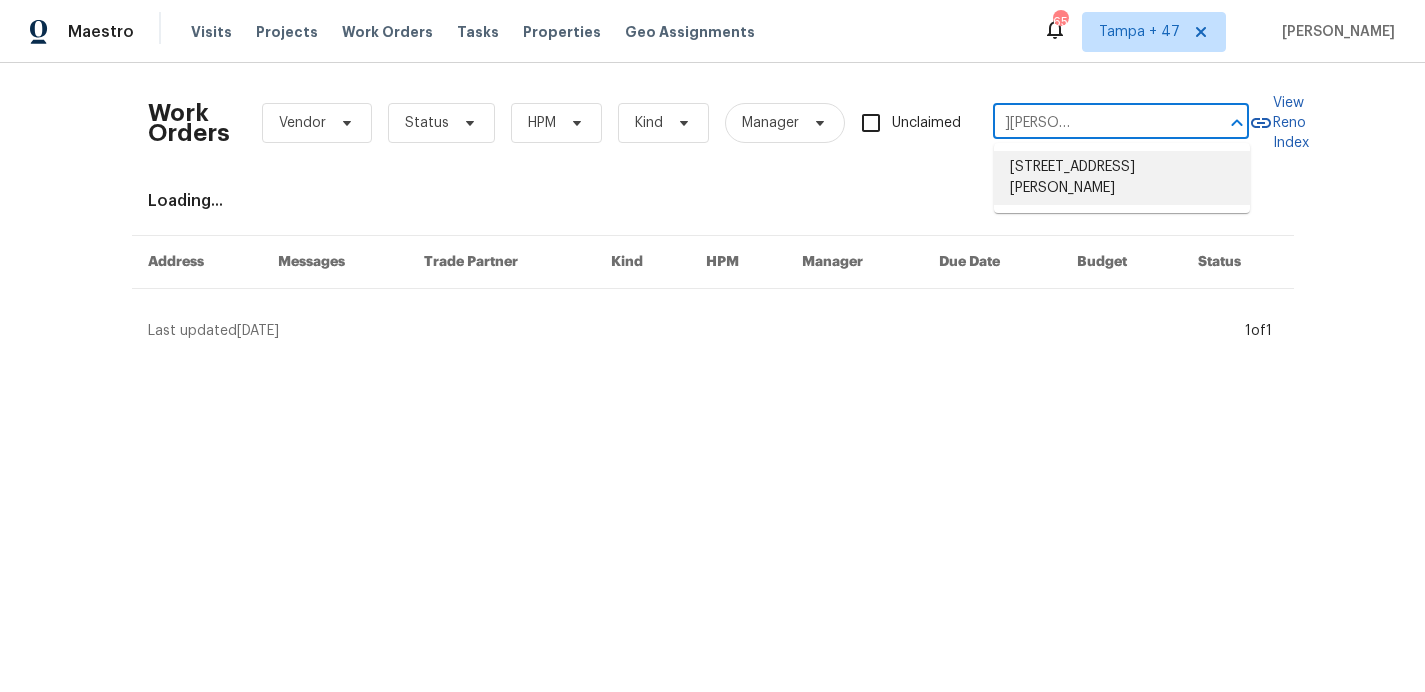 click on "[STREET_ADDRESS][PERSON_NAME]" at bounding box center (1122, 178) 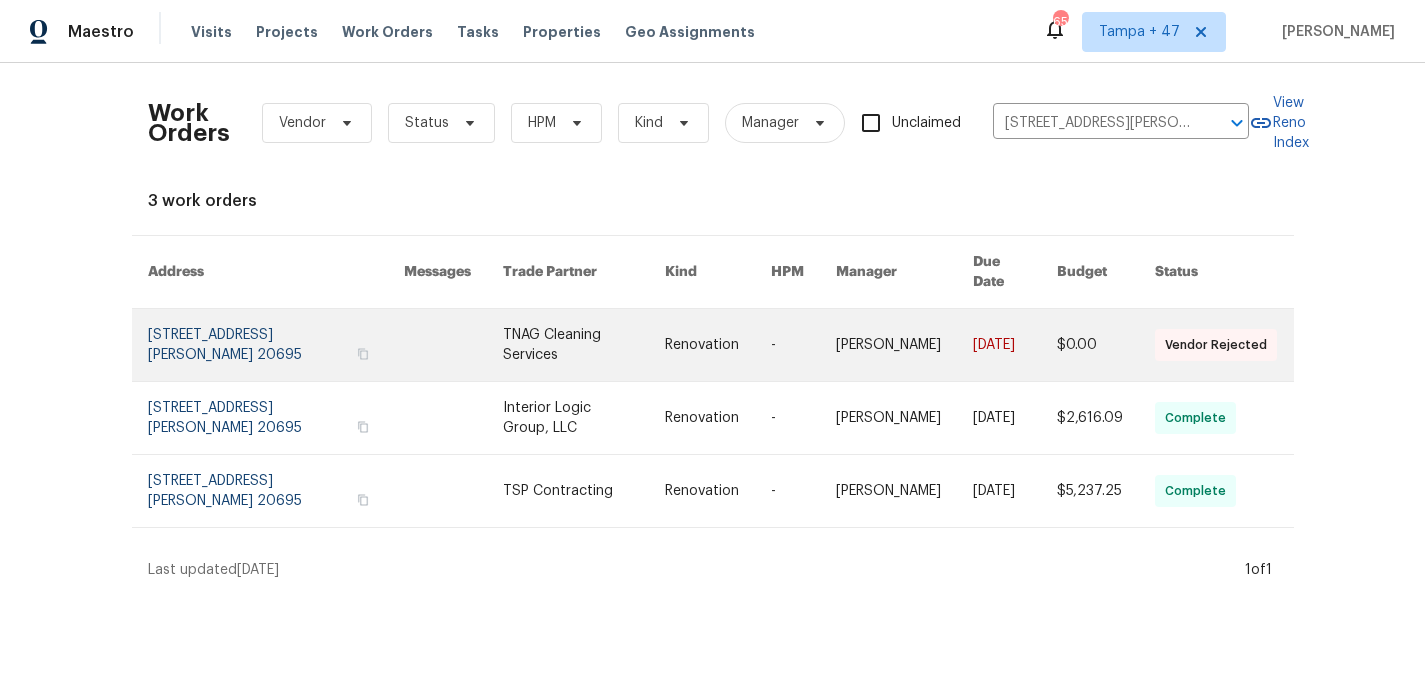 click at bounding box center (276, 345) 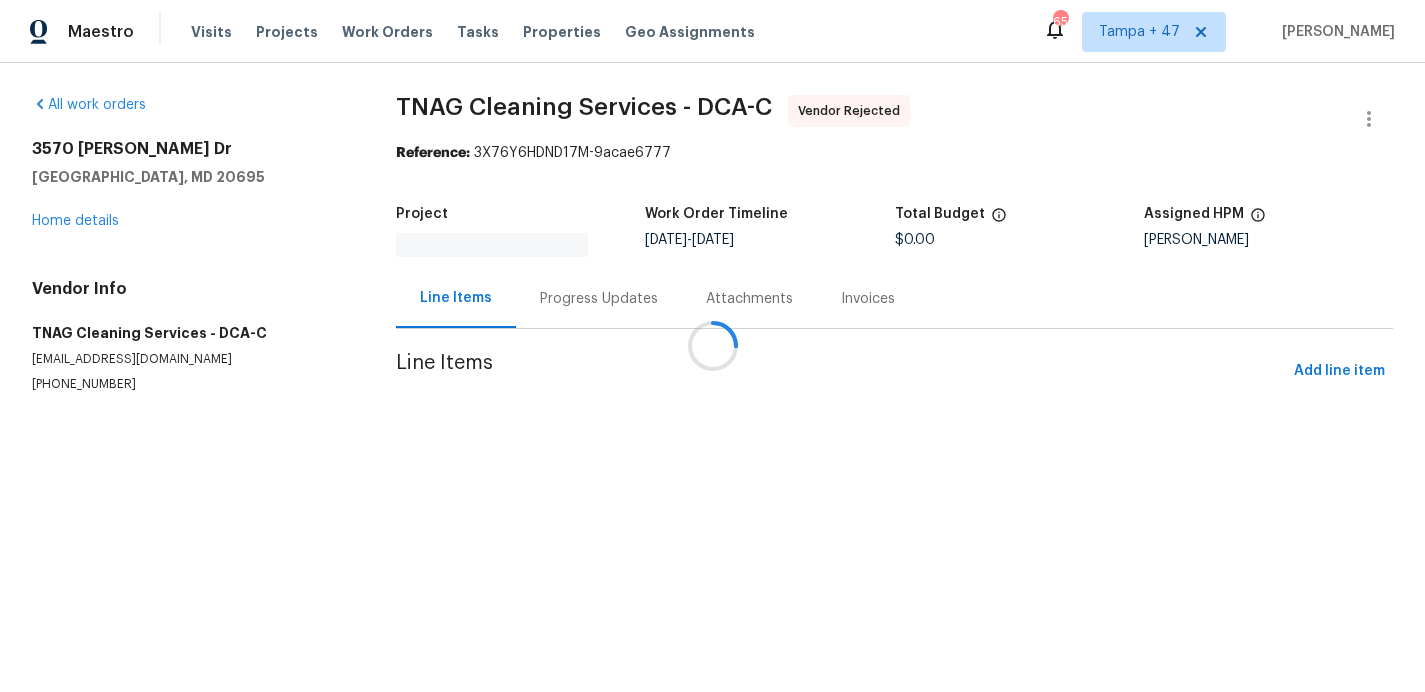 click at bounding box center (712, 346) 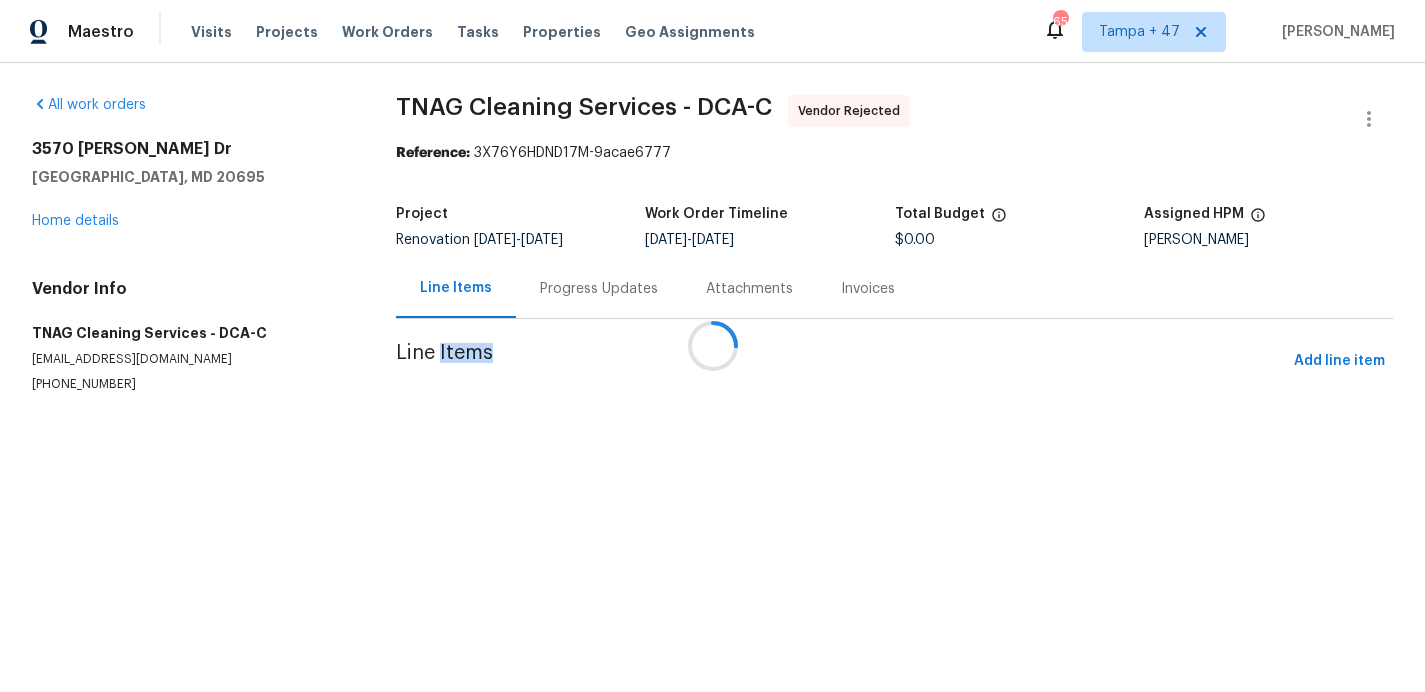 click at bounding box center (712, 346) 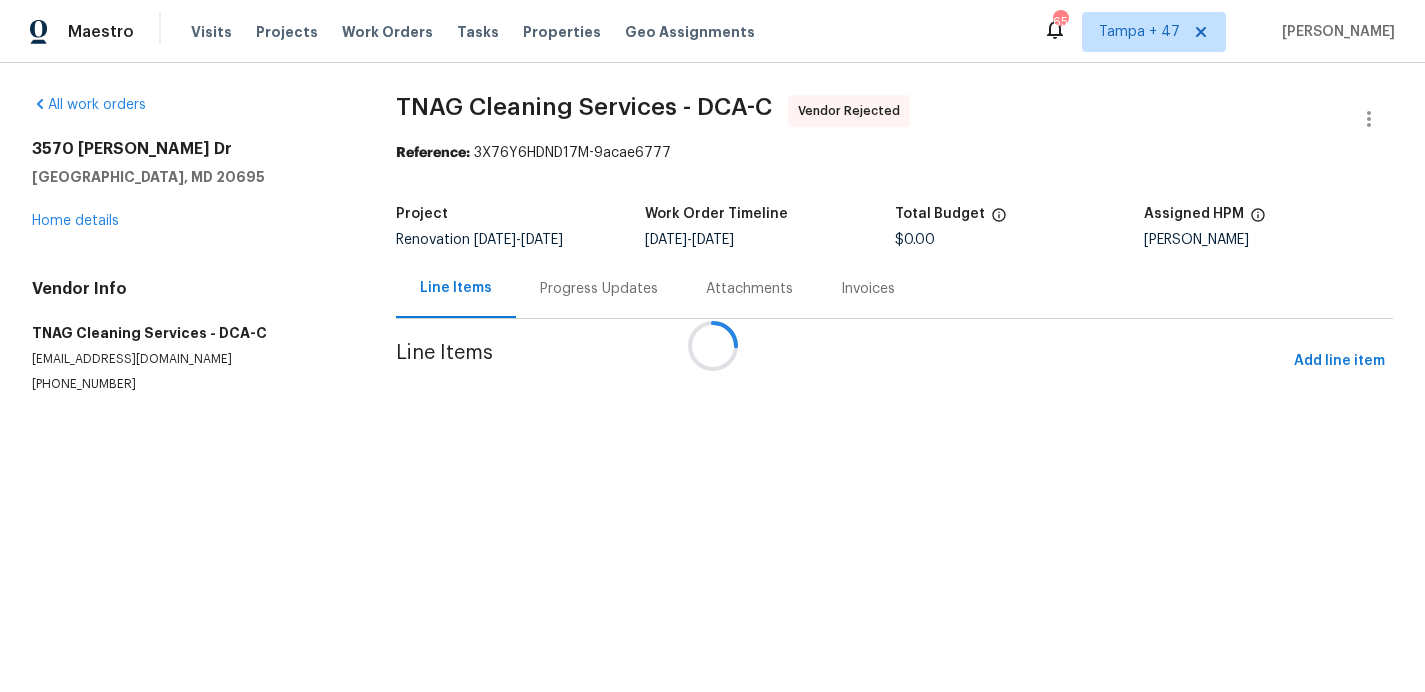click at bounding box center [712, 346] 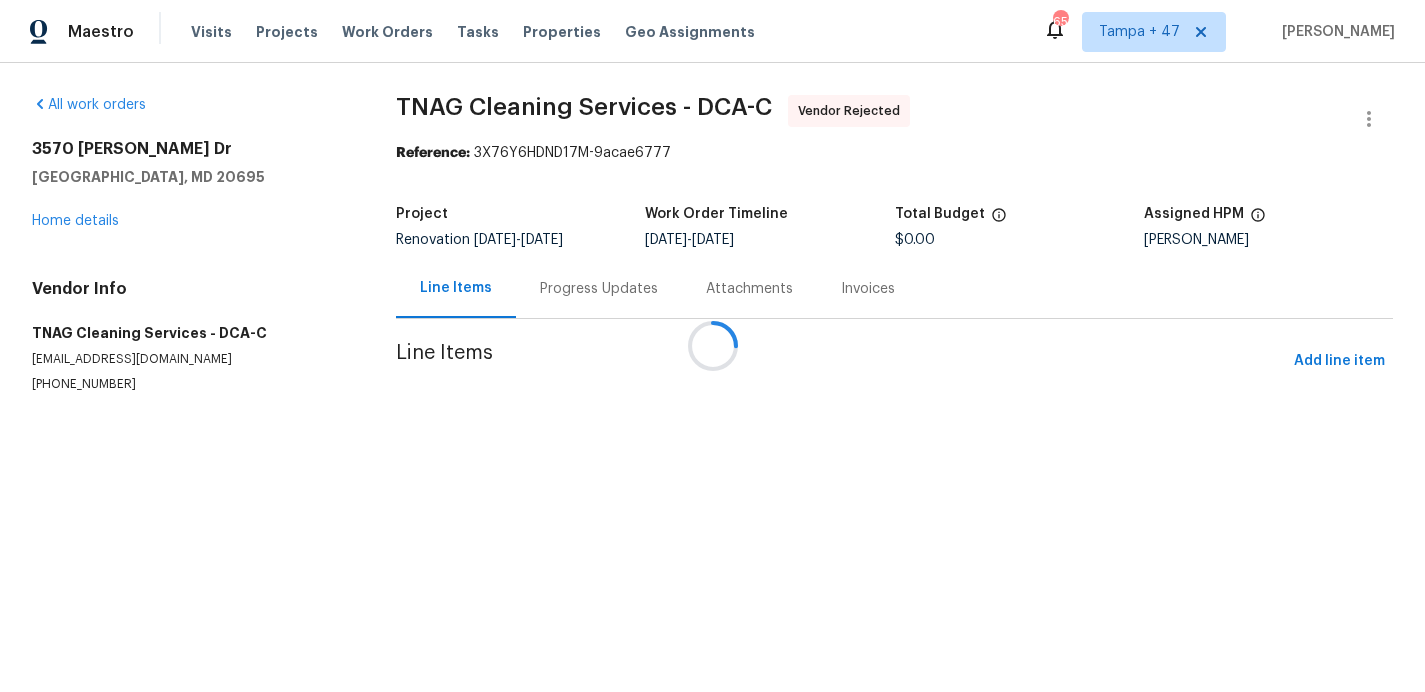 click at bounding box center (712, 346) 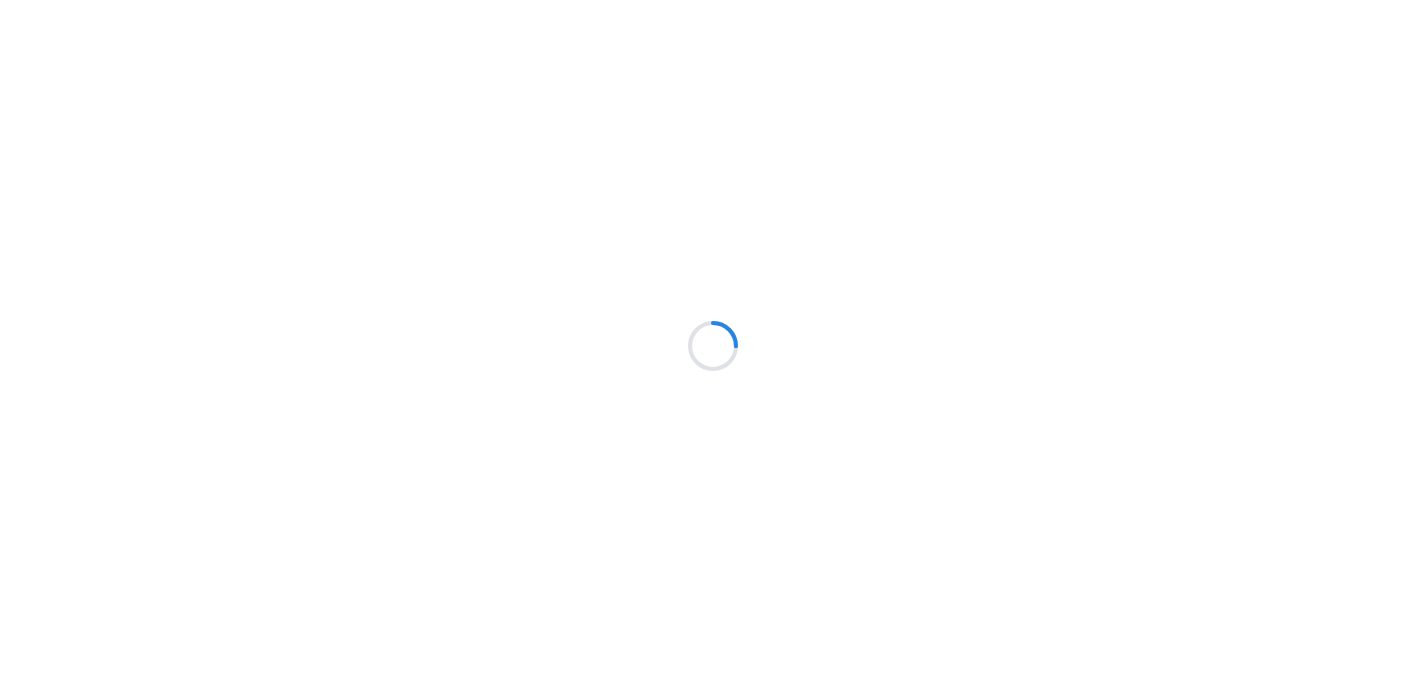 scroll, scrollTop: 0, scrollLeft: 0, axis: both 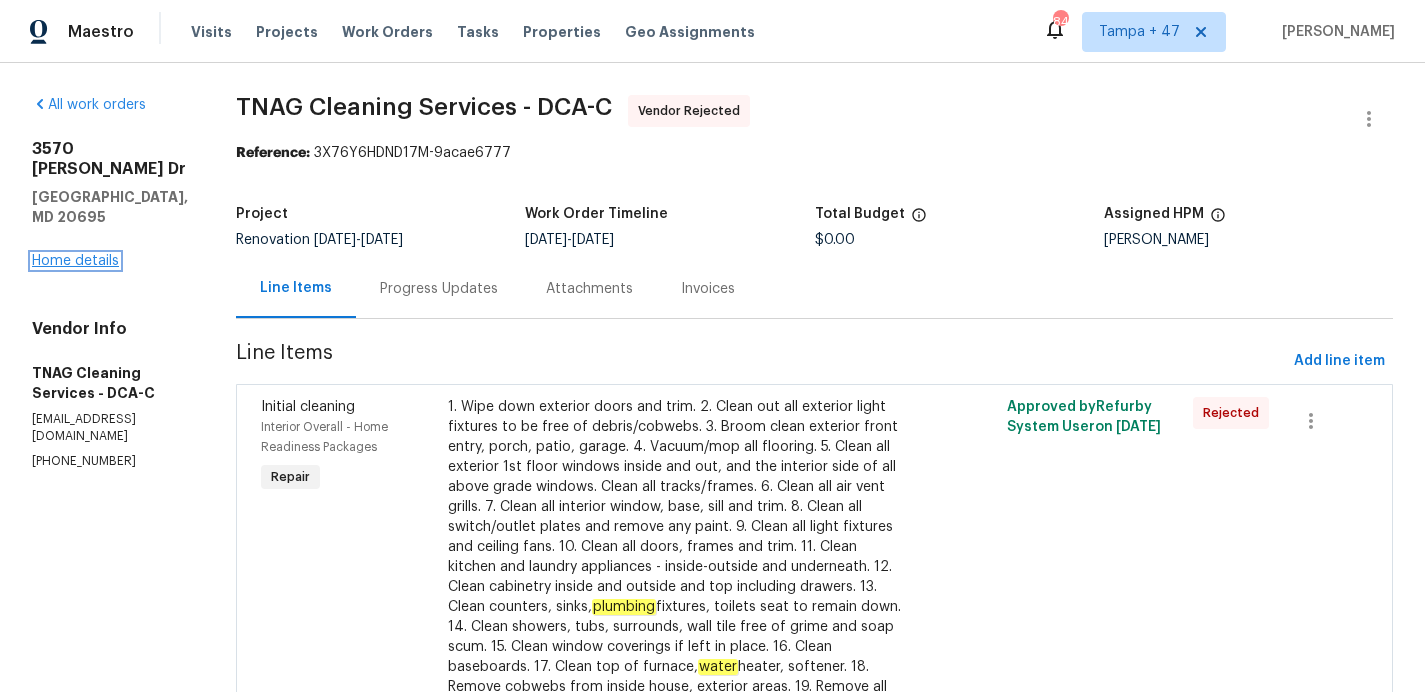 click on "Home details" at bounding box center (75, 261) 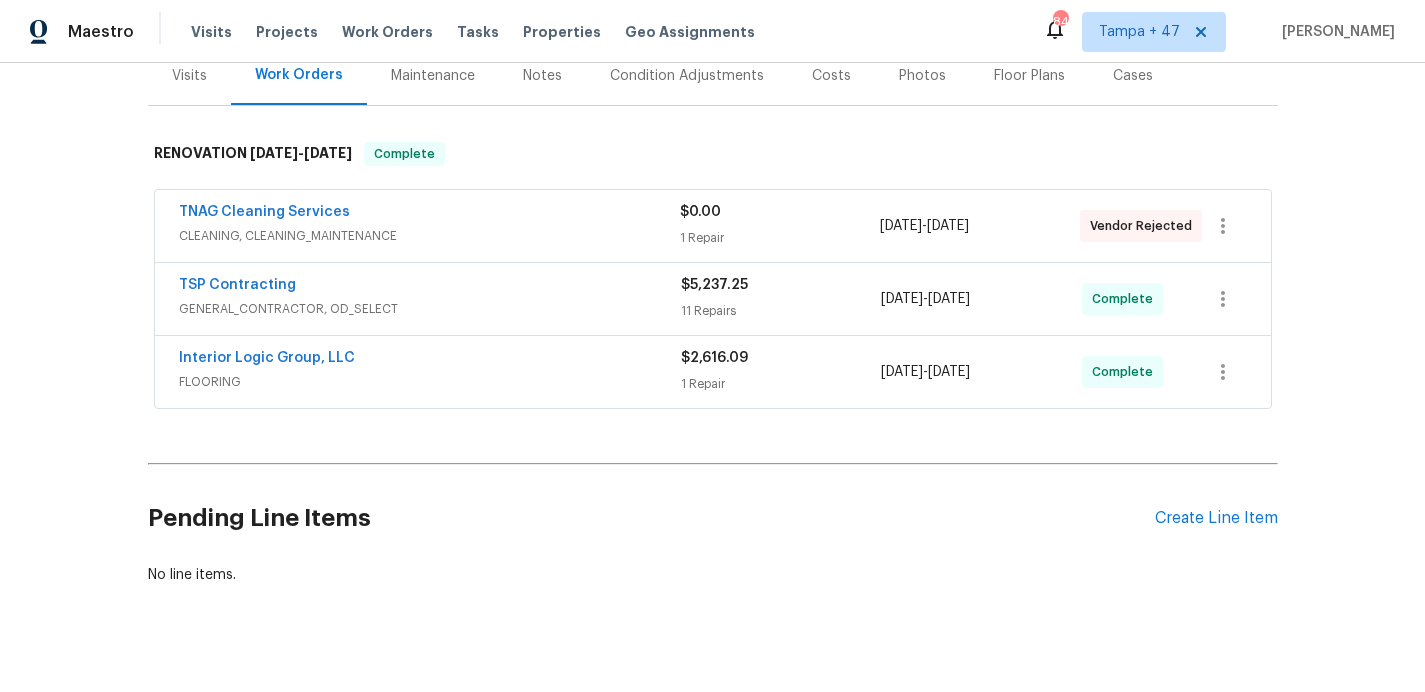 scroll, scrollTop: 258, scrollLeft: 0, axis: vertical 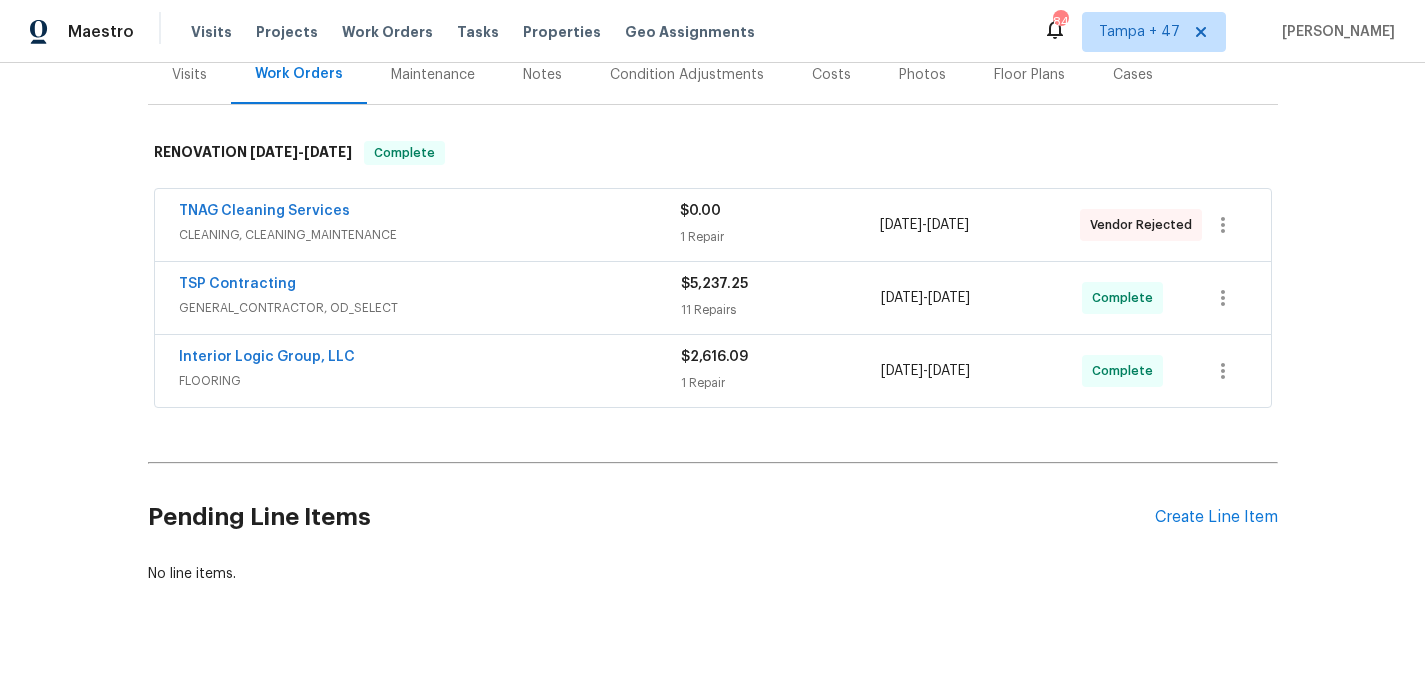 click on "Interior Logic Group, LLC" at bounding box center [430, 359] 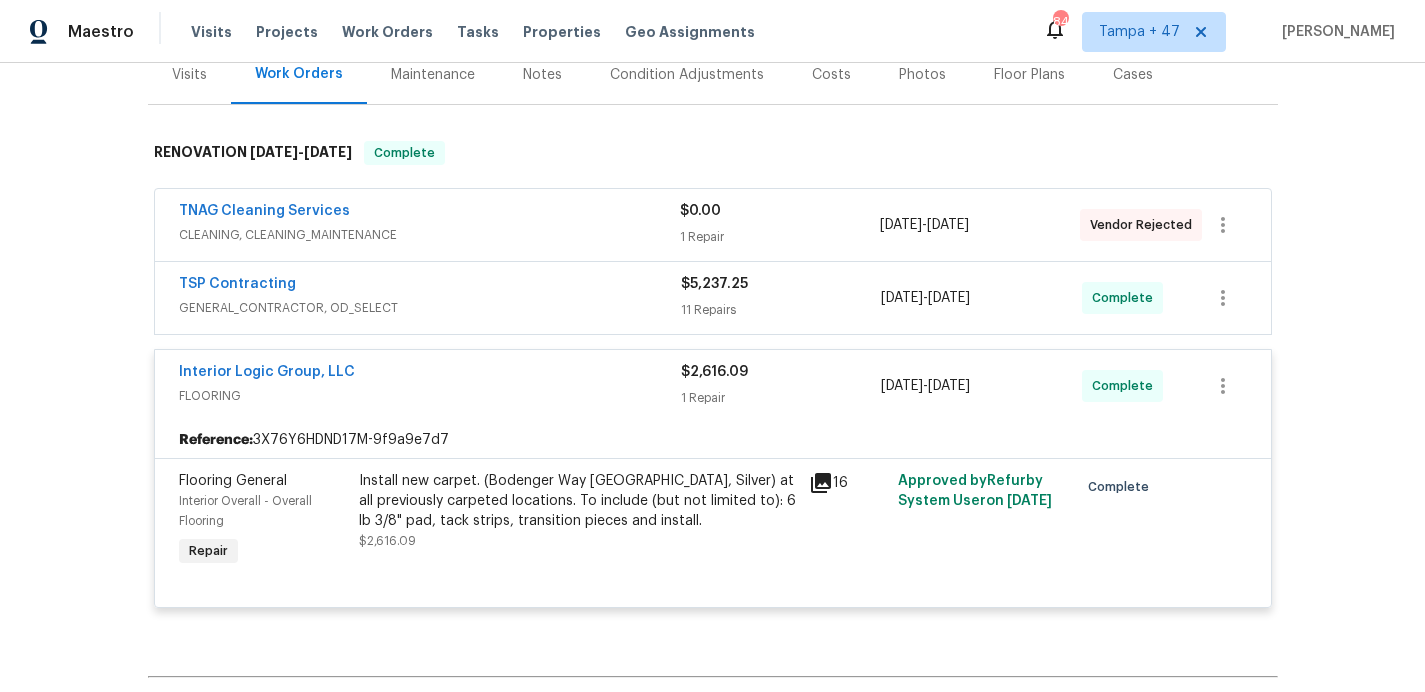 click on "TSP Contracting" at bounding box center (430, 286) 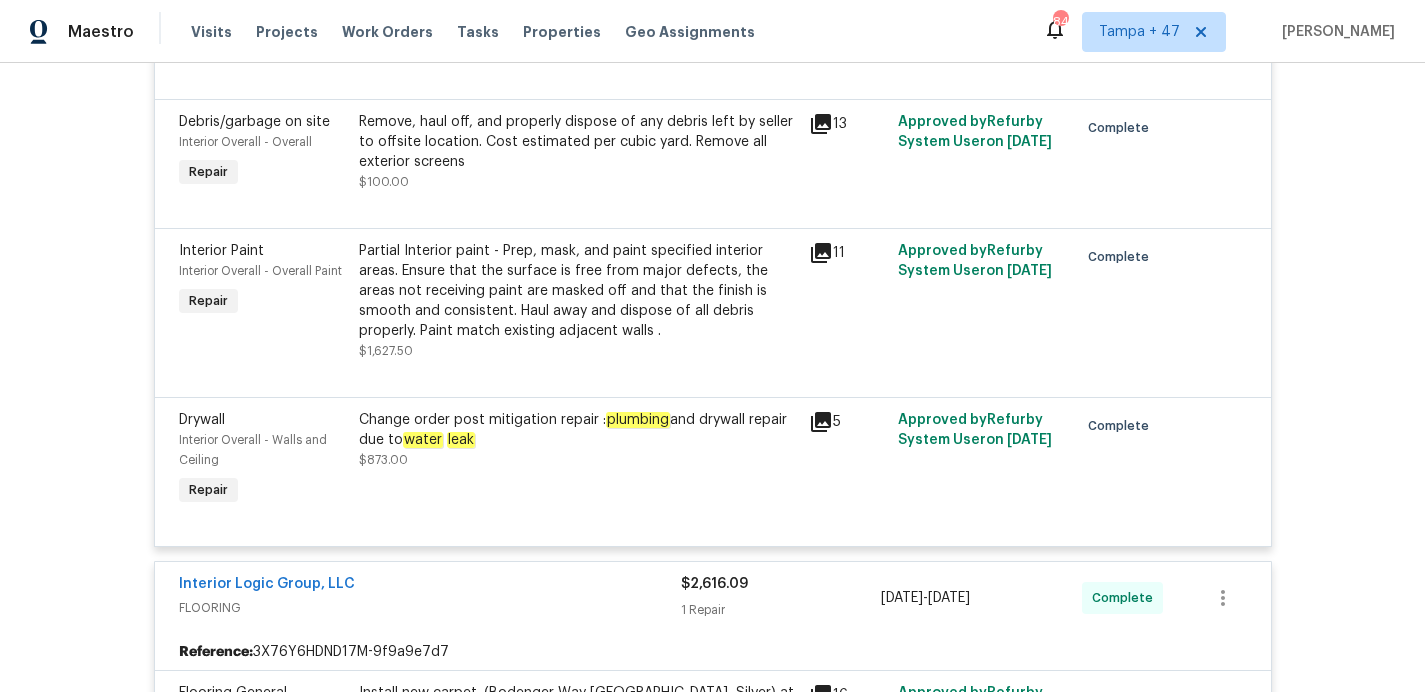 scroll, scrollTop: 1745, scrollLeft: 0, axis: vertical 